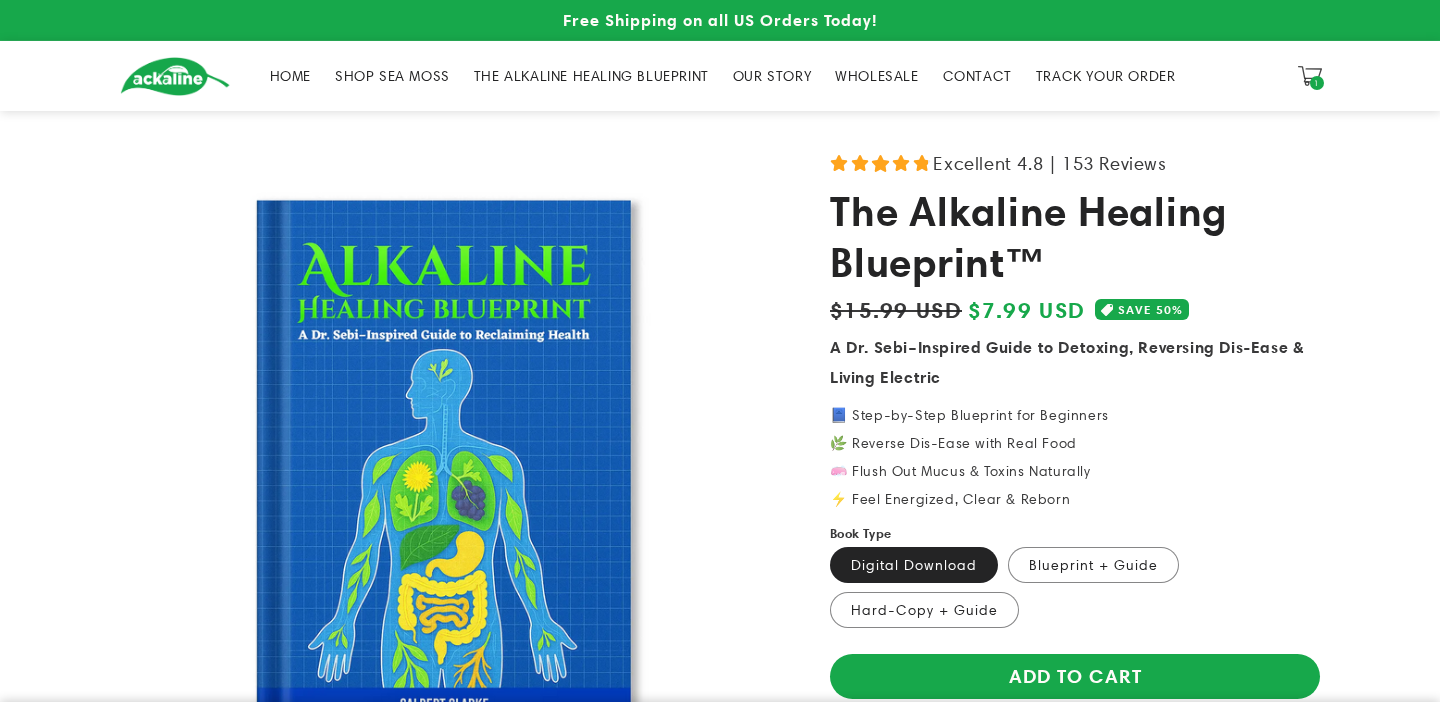scroll, scrollTop: 0, scrollLeft: 0, axis: both 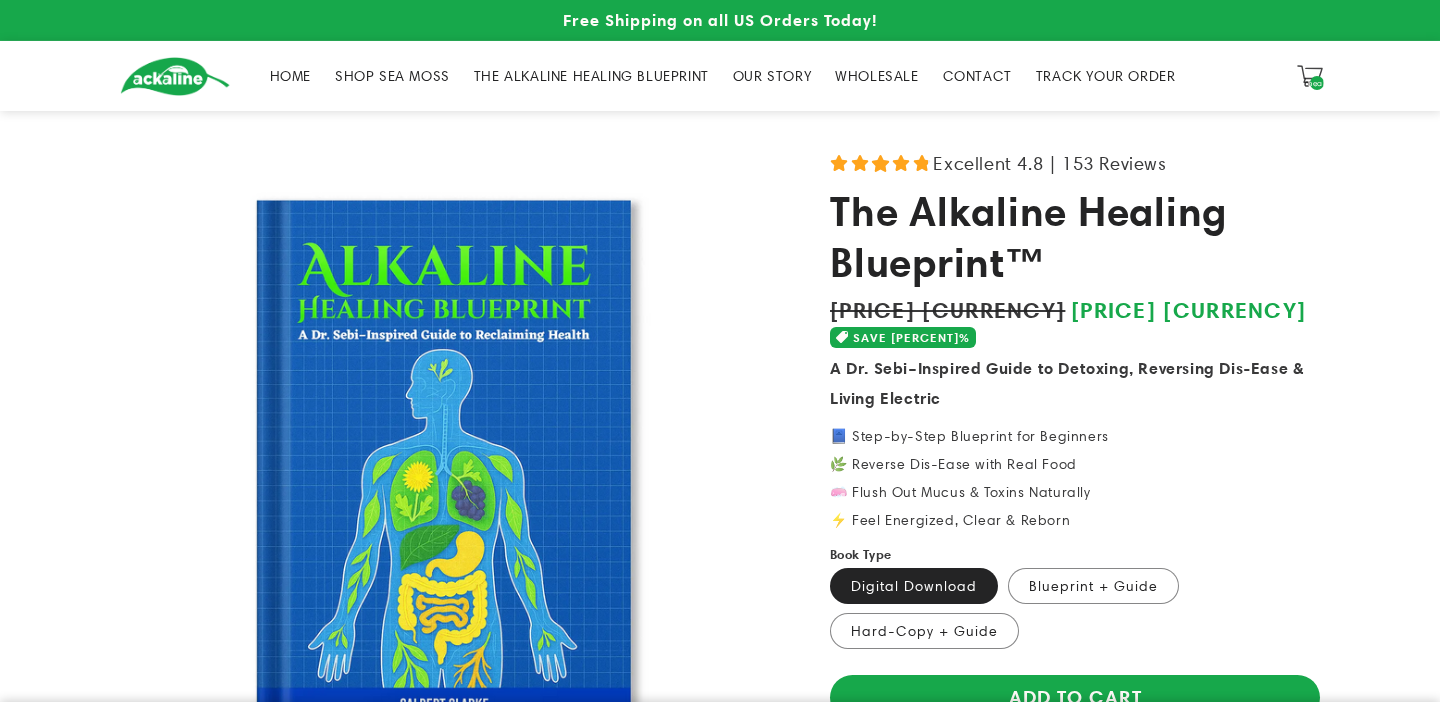 click on "heal" at bounding box center (1316, 83) 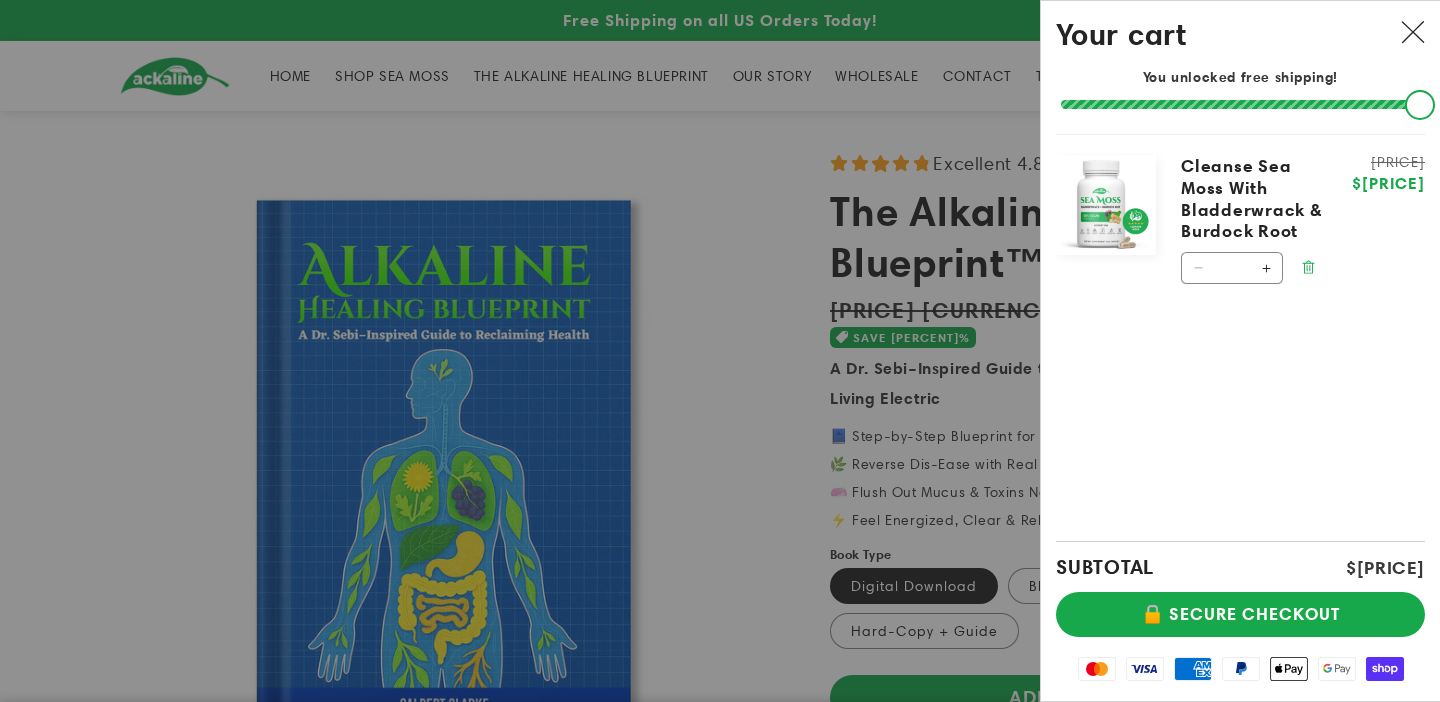 click at bounding box center (1308, 267) 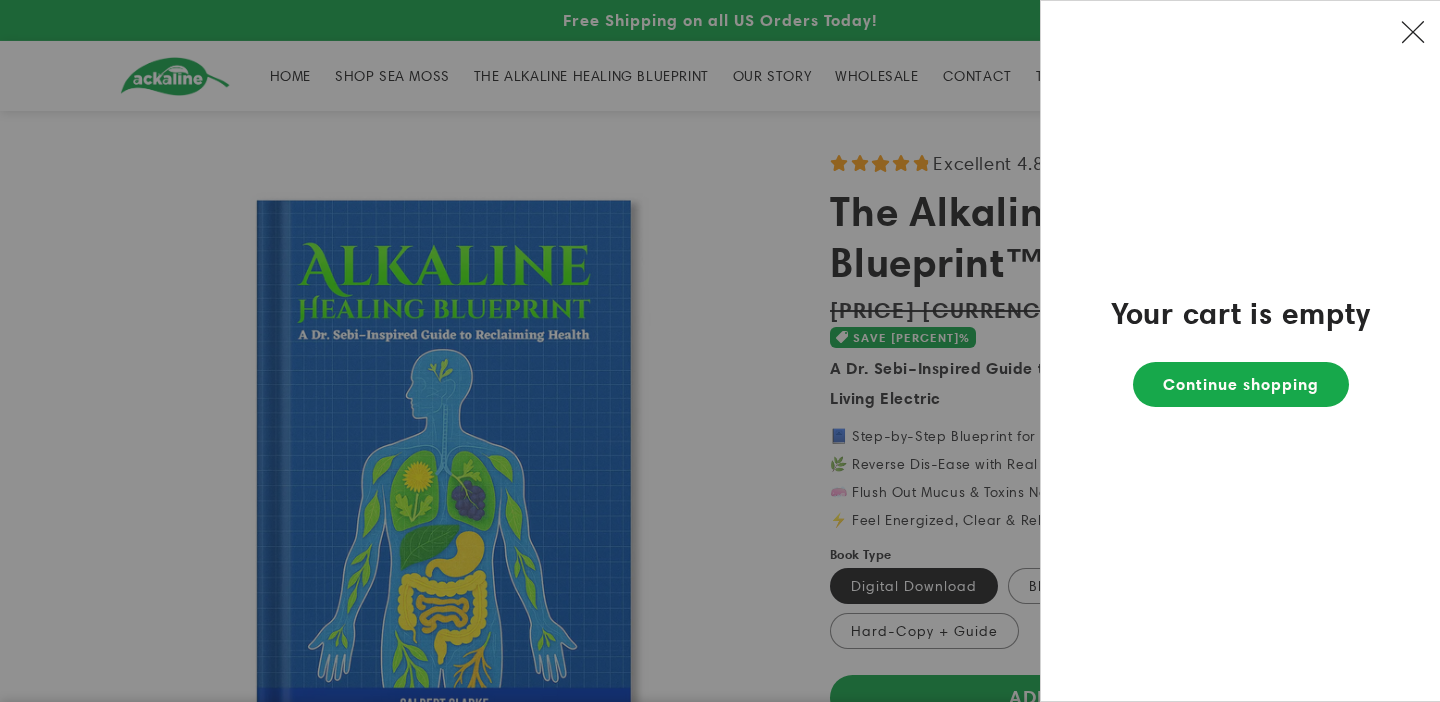 click at bounding box center [1413, 33] 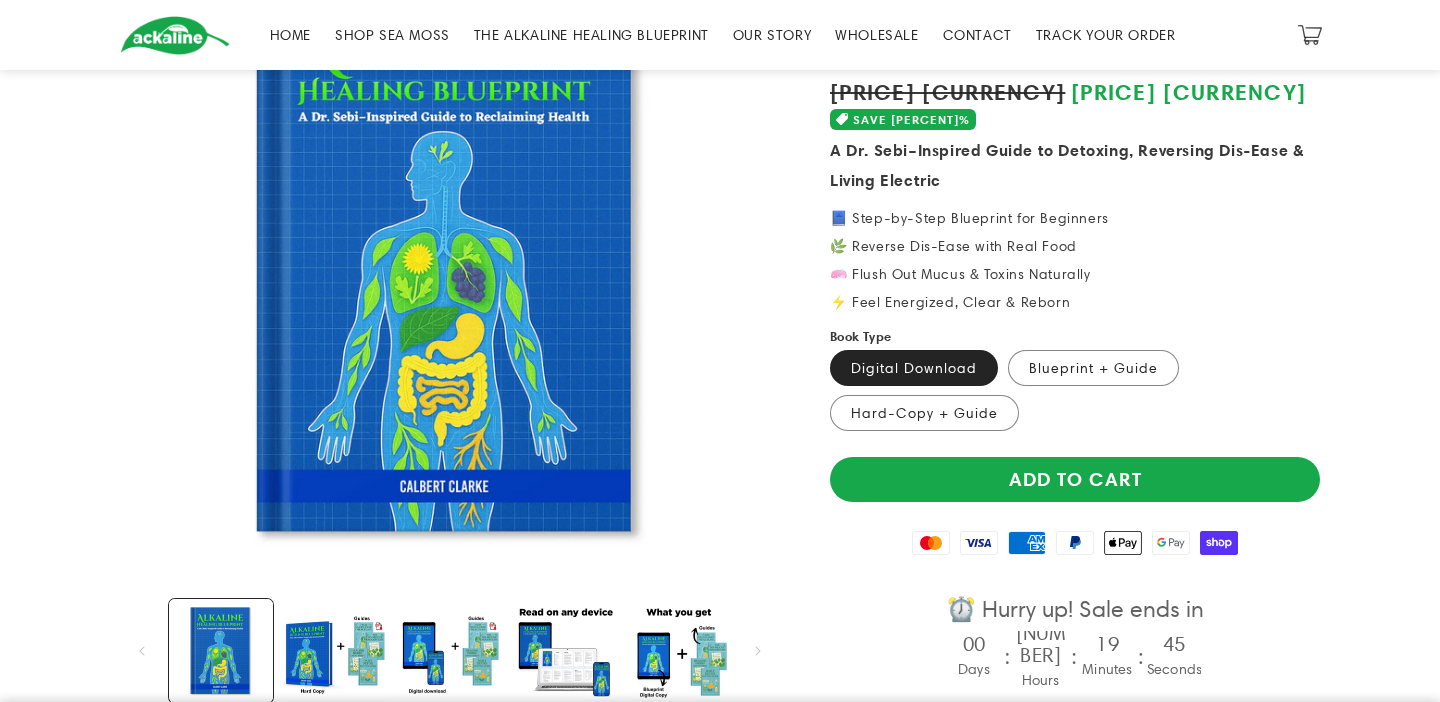 scroll, scrollTop: 0, scrollLeft: 0, axis: both 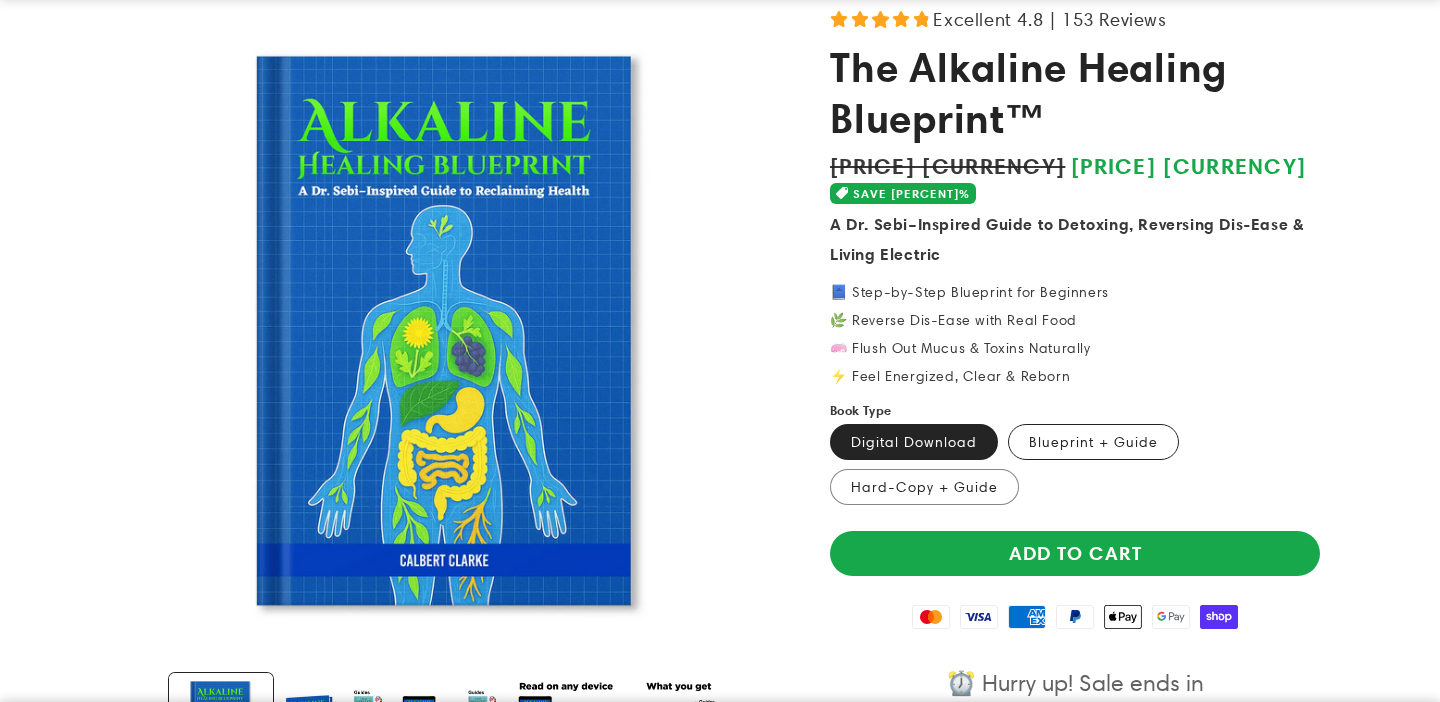 click on "Blueprint + Guide Variant sold out or unavailable" at bounding box center (1093, 442) 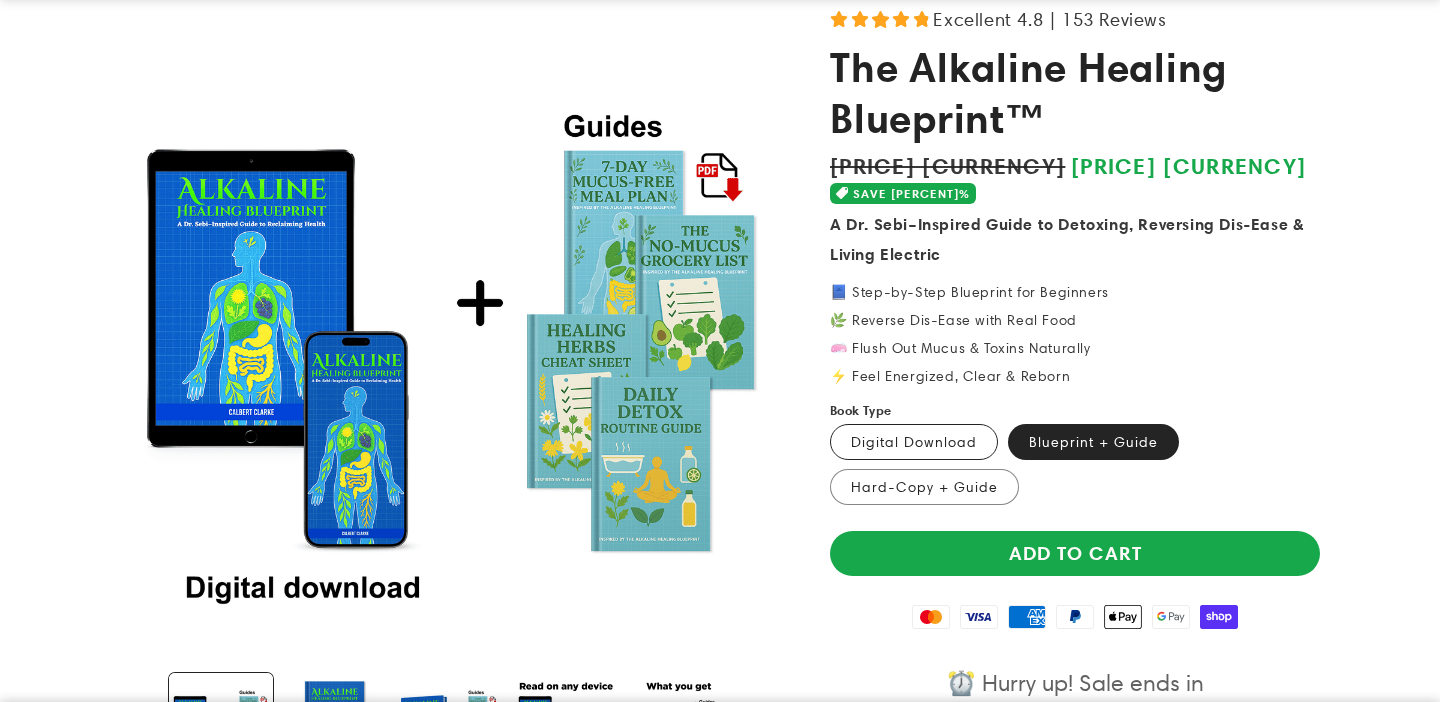 scroll, scrollTop: 0, scrollLeft: 0, axis: both 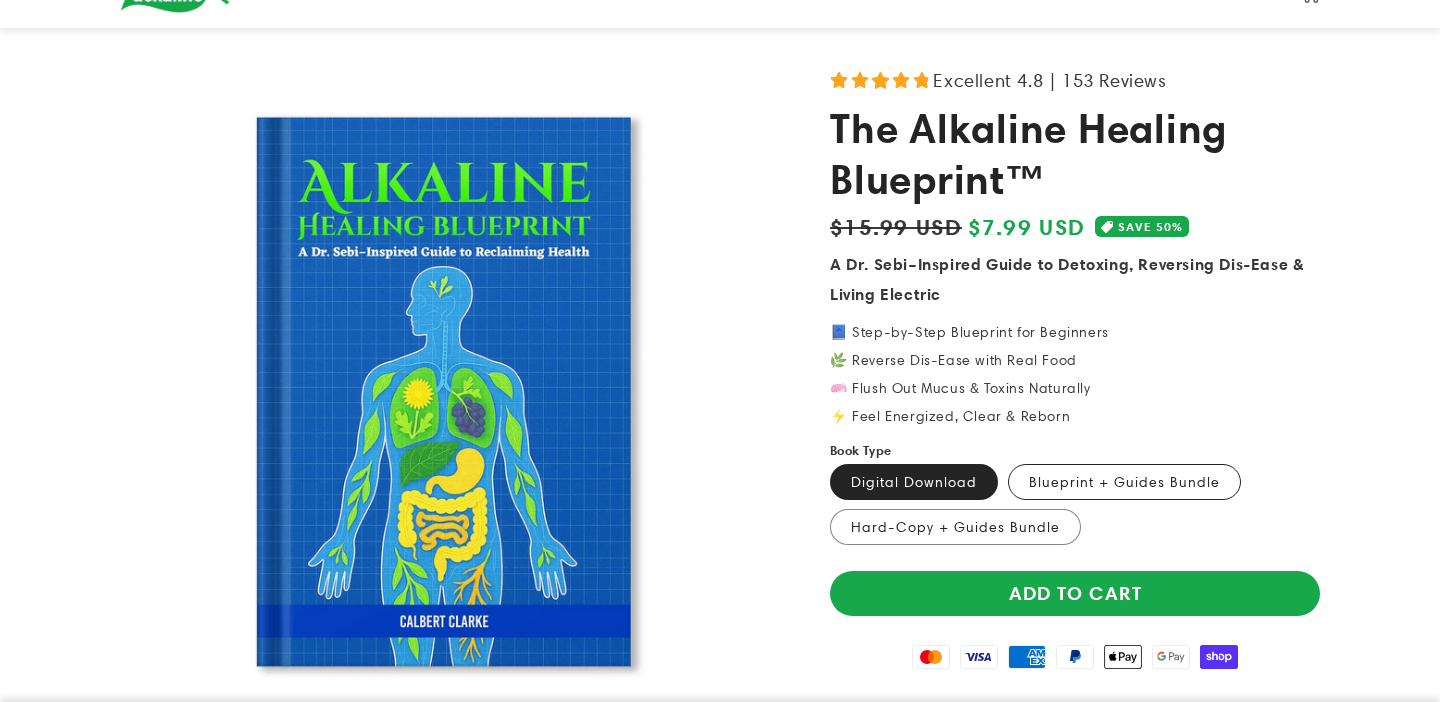 click on "Blueprint + Guides Bundle Variant sold out or unavailable" at bounding box center [1124, 482] 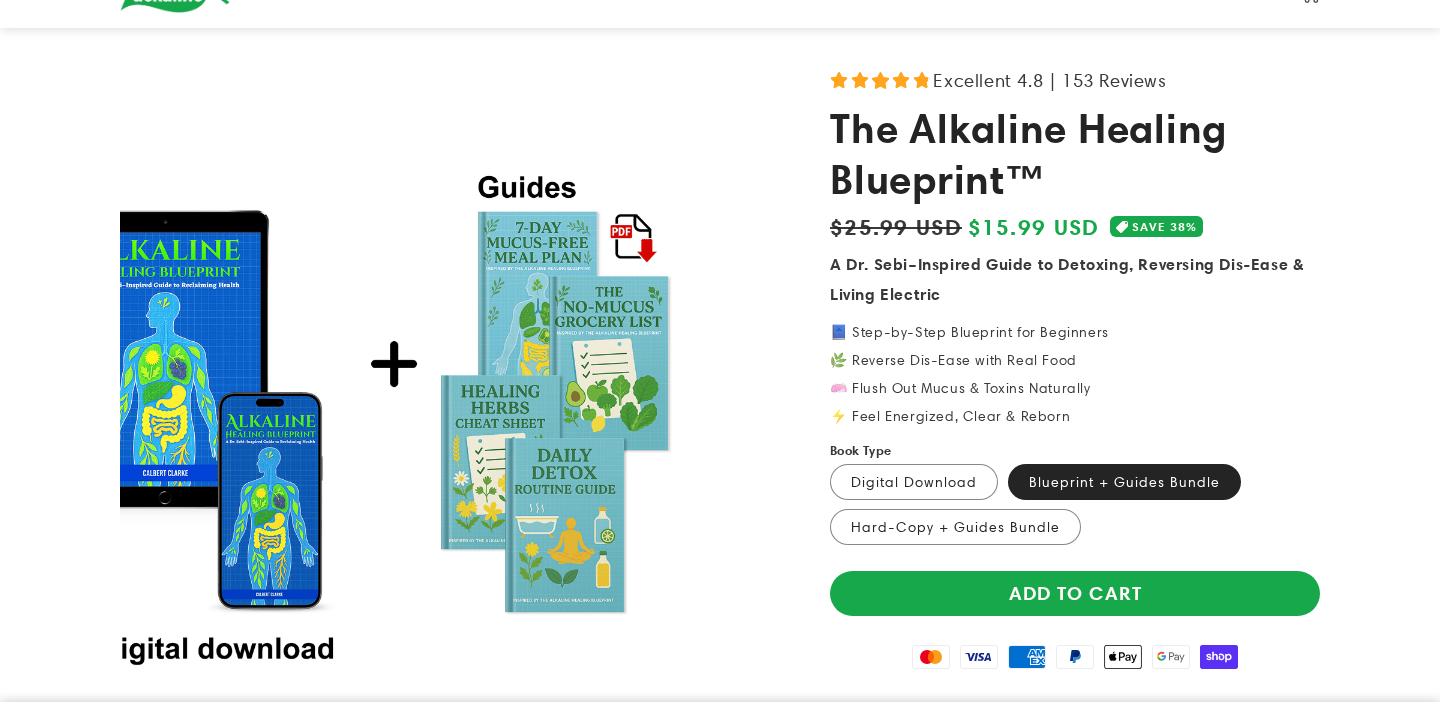 scroll, scrollTop: 0, scrollLeft: 0, axis: both 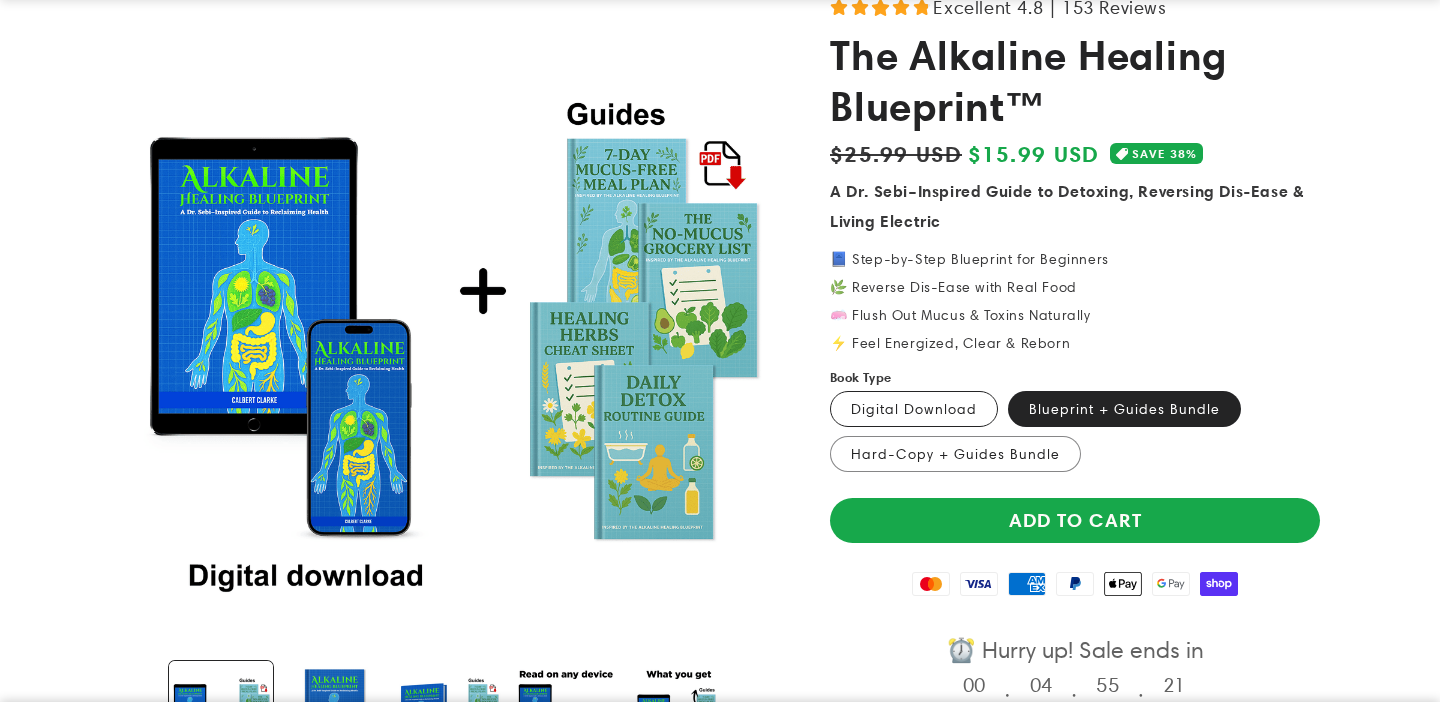 click on "Digital Download Variant sold out or unavailable" at bounding box center [914, 409] 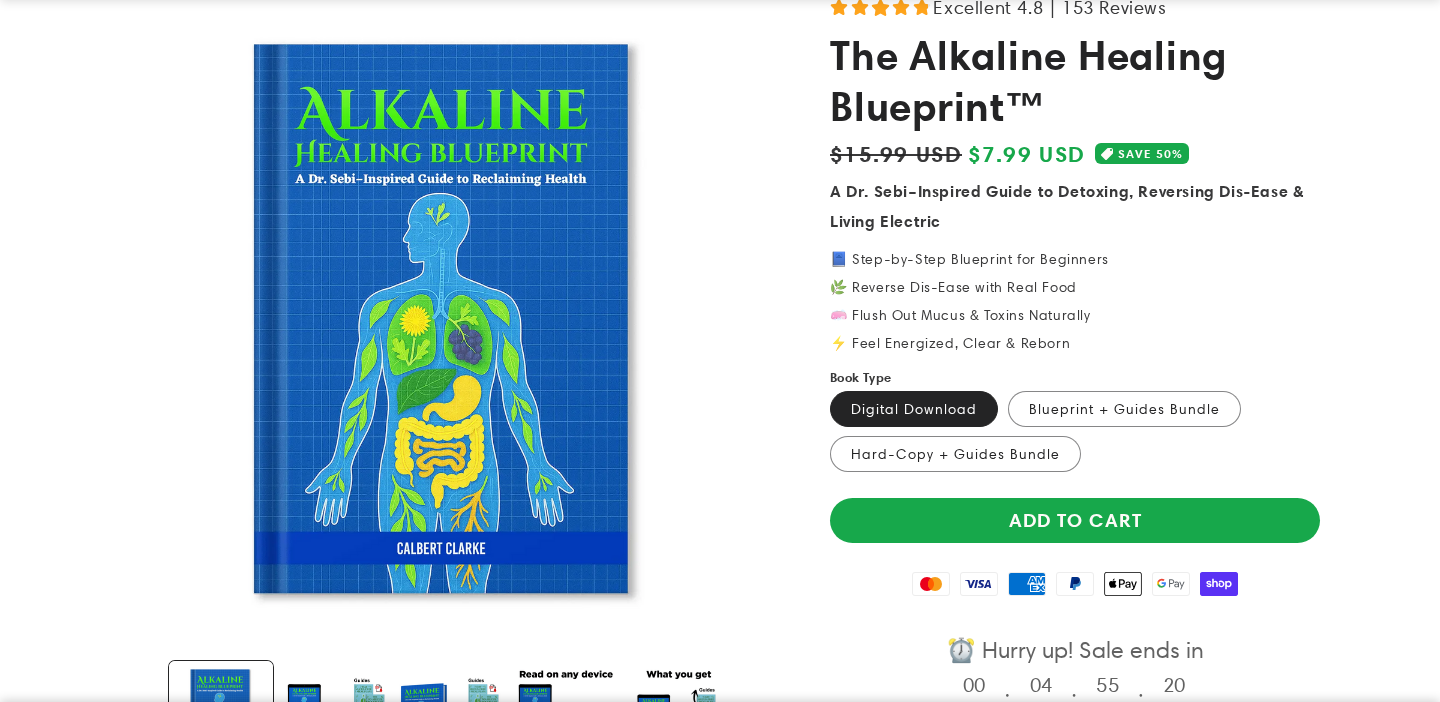 scroll, scrollTop: 0, scrollLeft: 0, axis: both 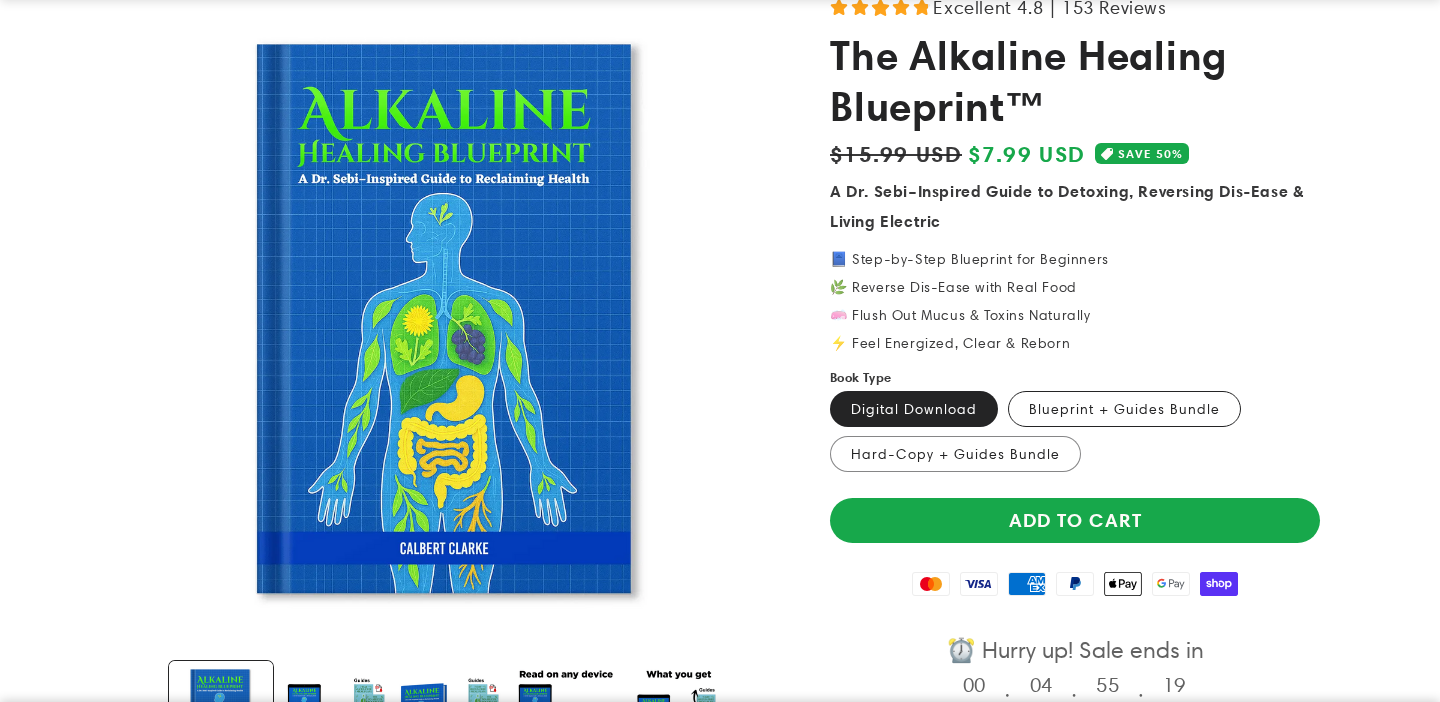 click on "Blueprint + Guides Bundle Variant sold out or unavailable" at bounding box center (1124, 409) 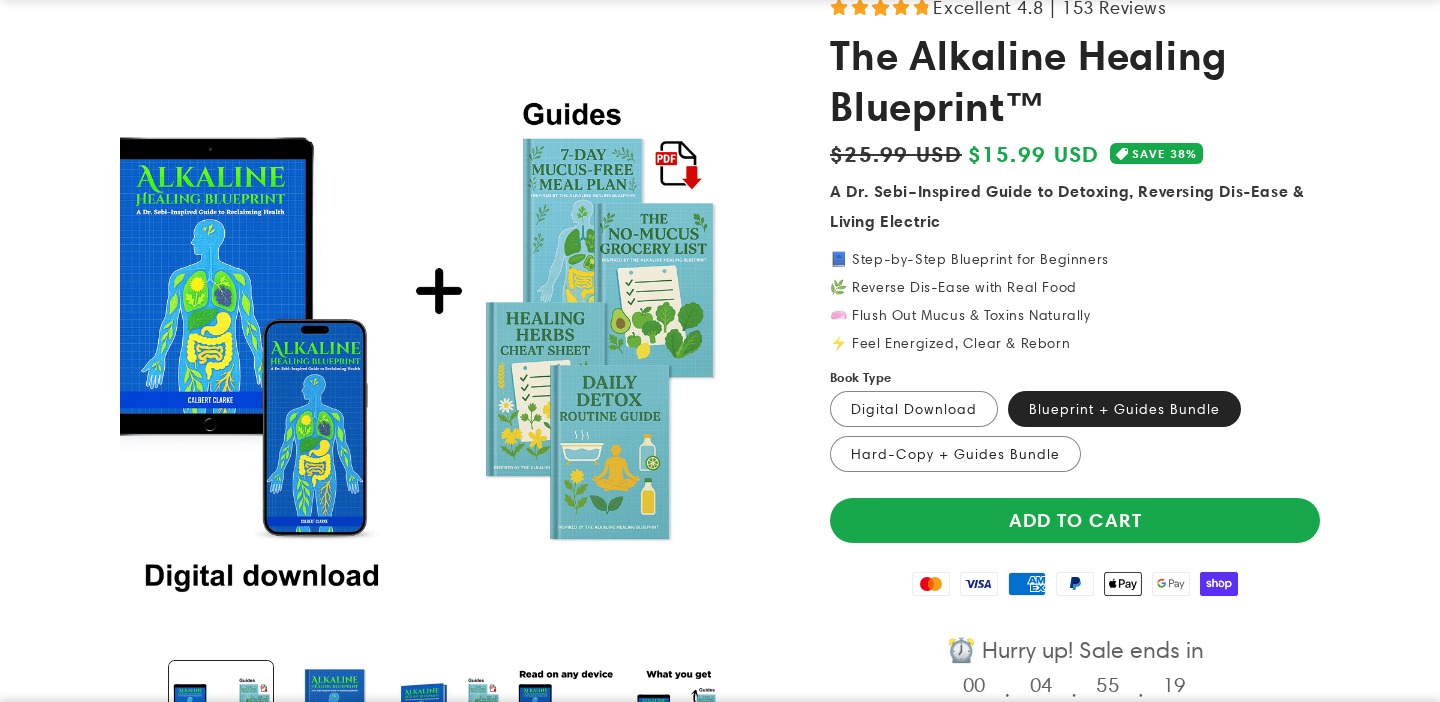 scroll, scrollTop: 0, scrollLeft: 0, axis: both 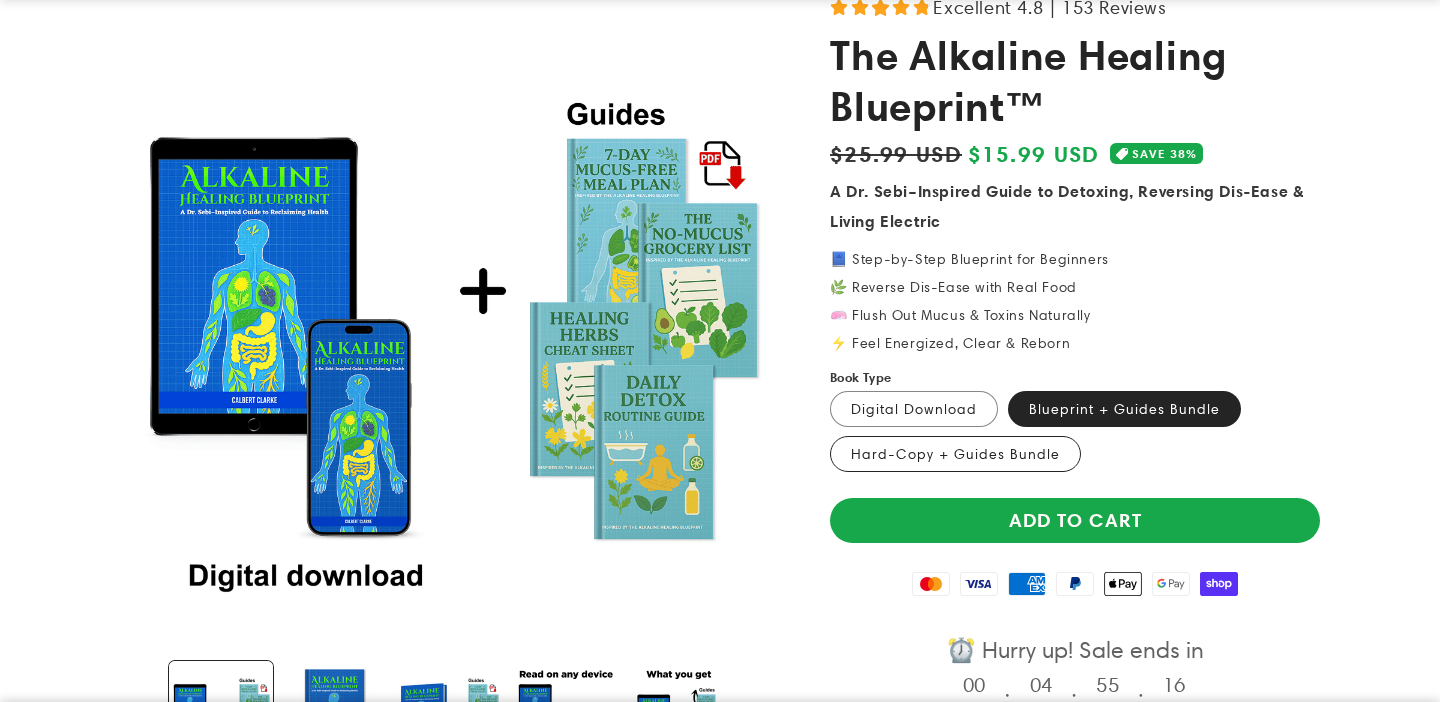 click on "Hard-Copy + Guides Bundle Variant sold out or unavailable" at bounding box center (955, 454) 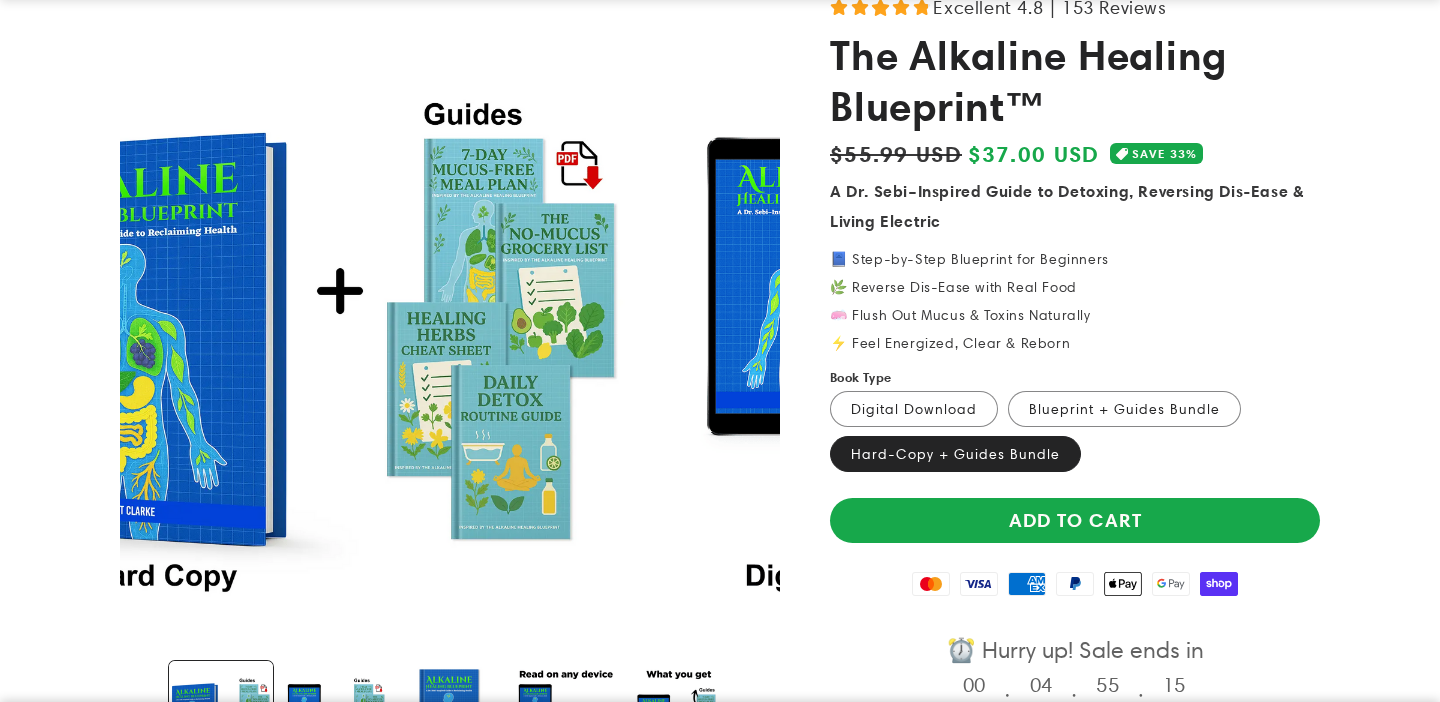 scroll, scrollTop: 0, scrollLeft: 0, axis: both 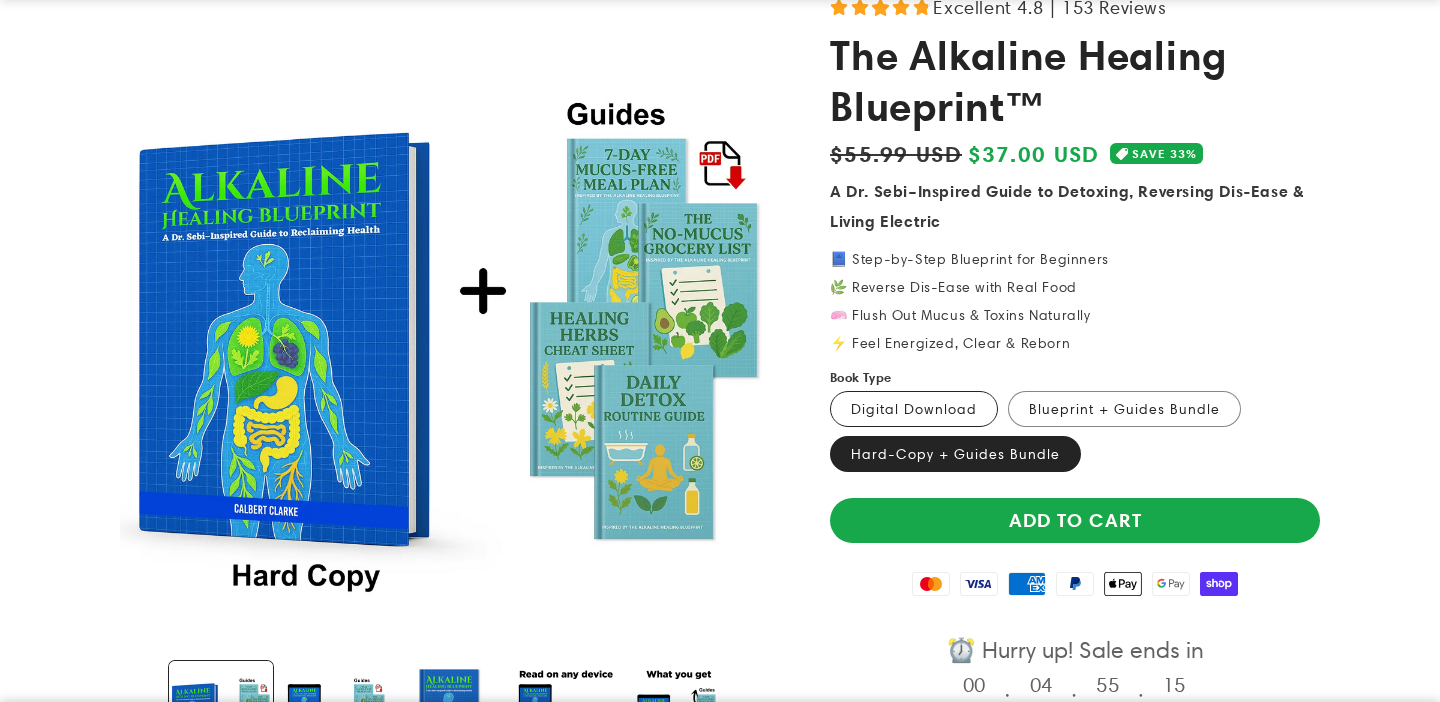 click on "Digital Download Variant sold out or unavailable" at bounding box center [914, 409] 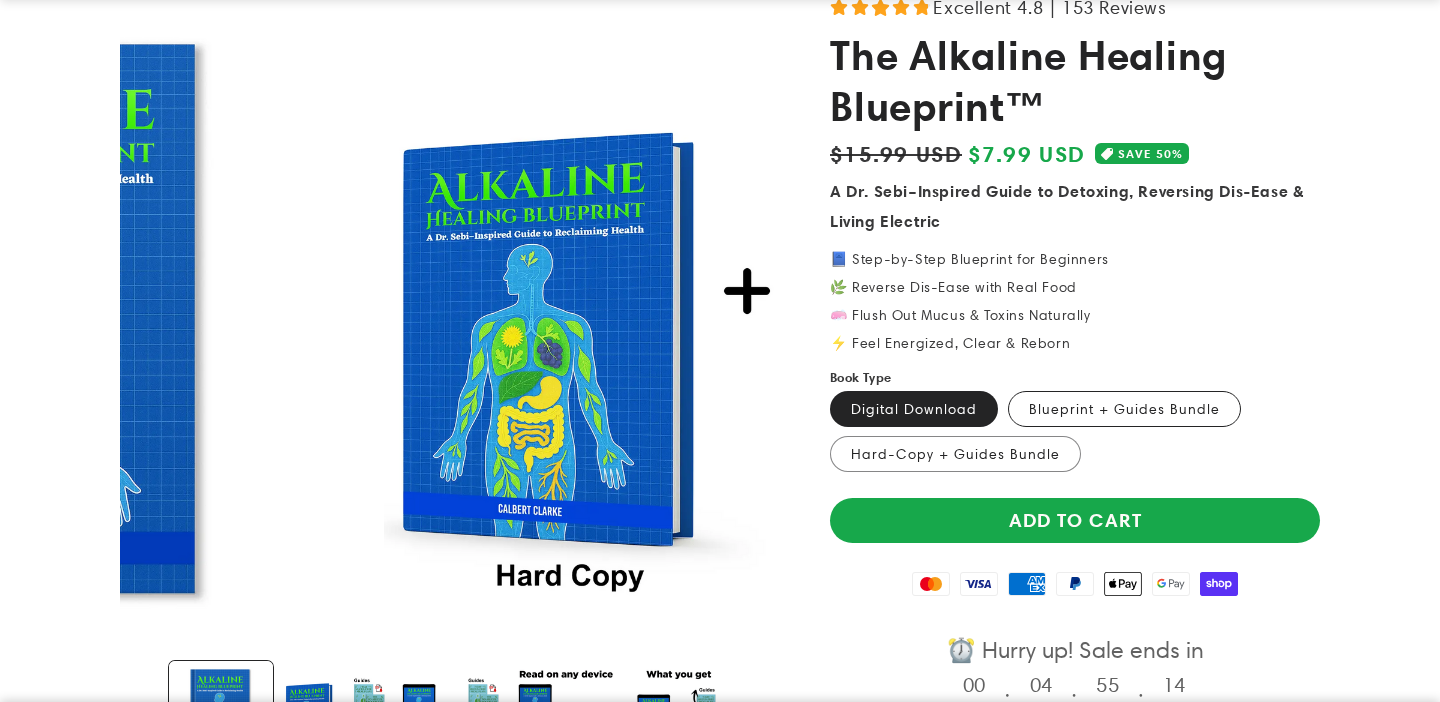 click on "Blueprint + Guides Bundle Variant sold out or unavailable" at bounding box center (1124, 409) 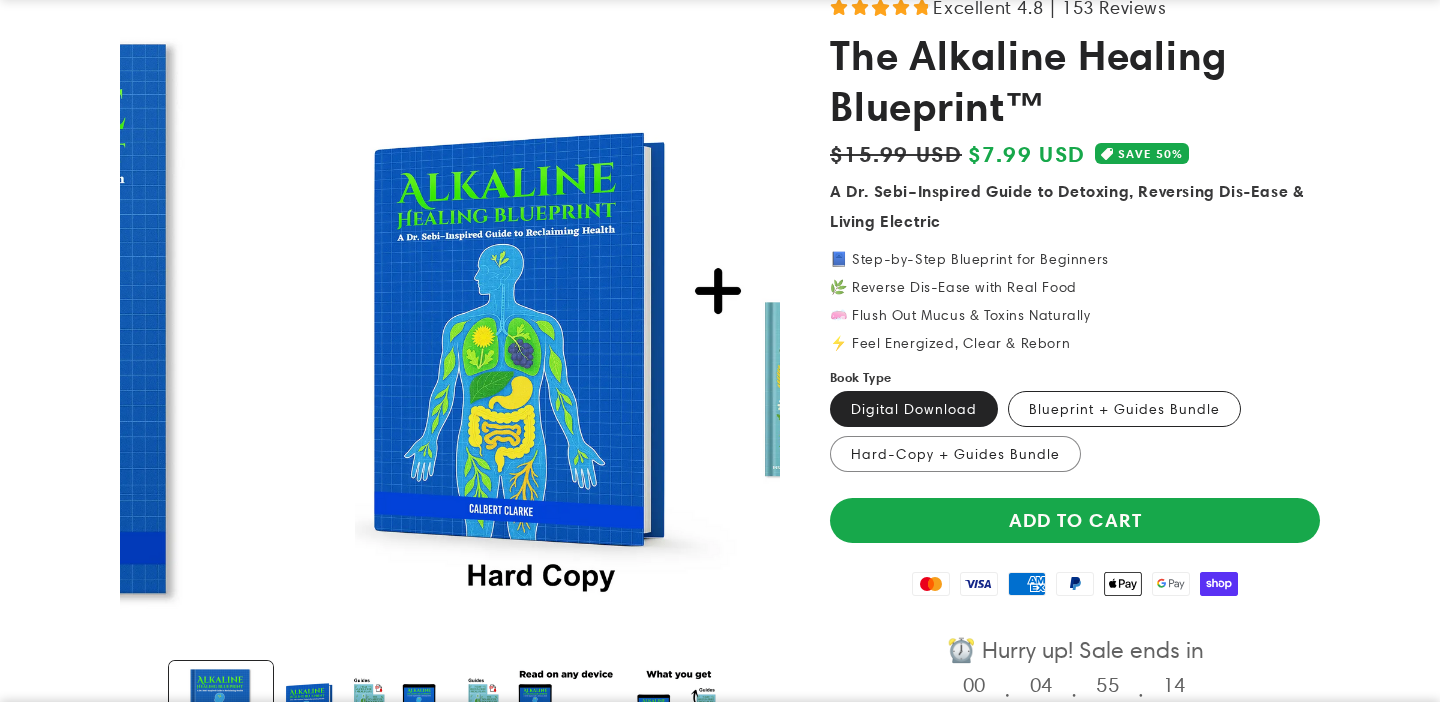 click on "Blueprint + Guides Bundle Variant sold out or unavailable" at bounding box center [1013, 387] 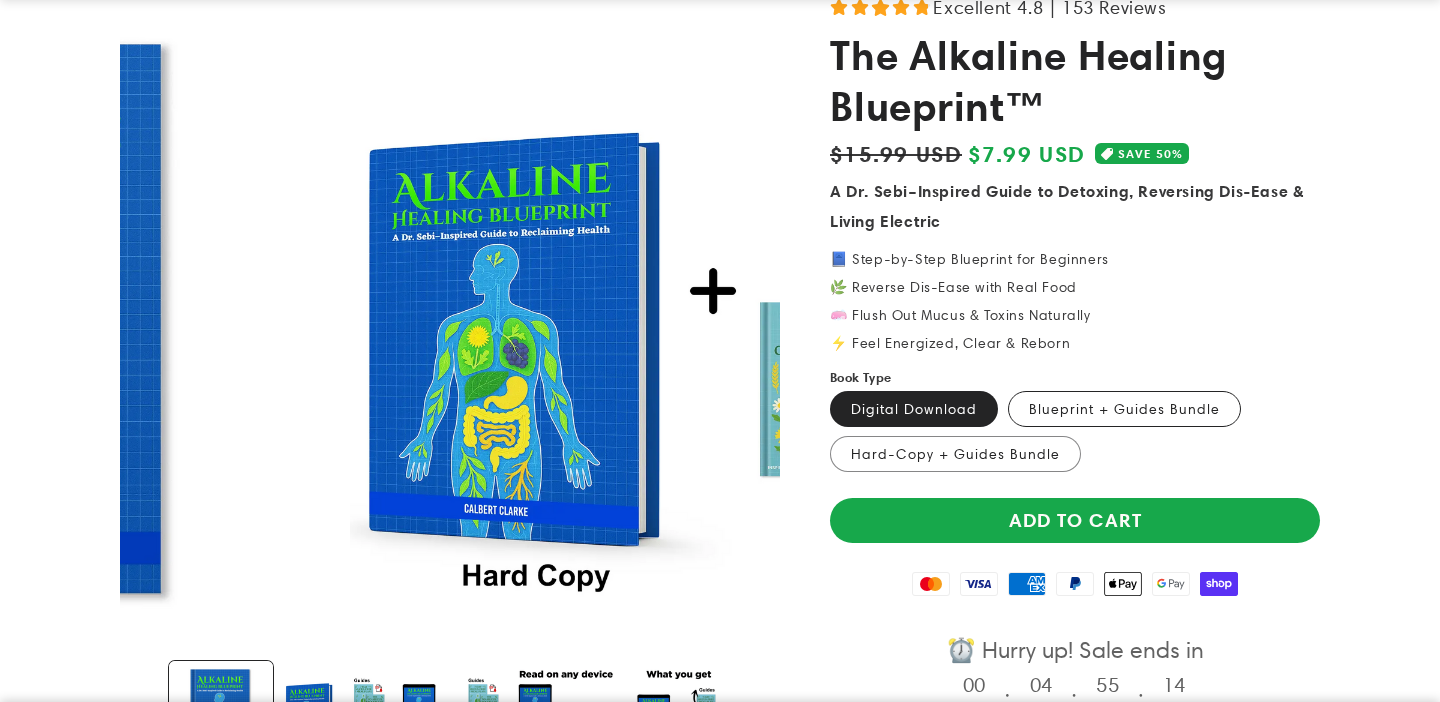 radio on "true" 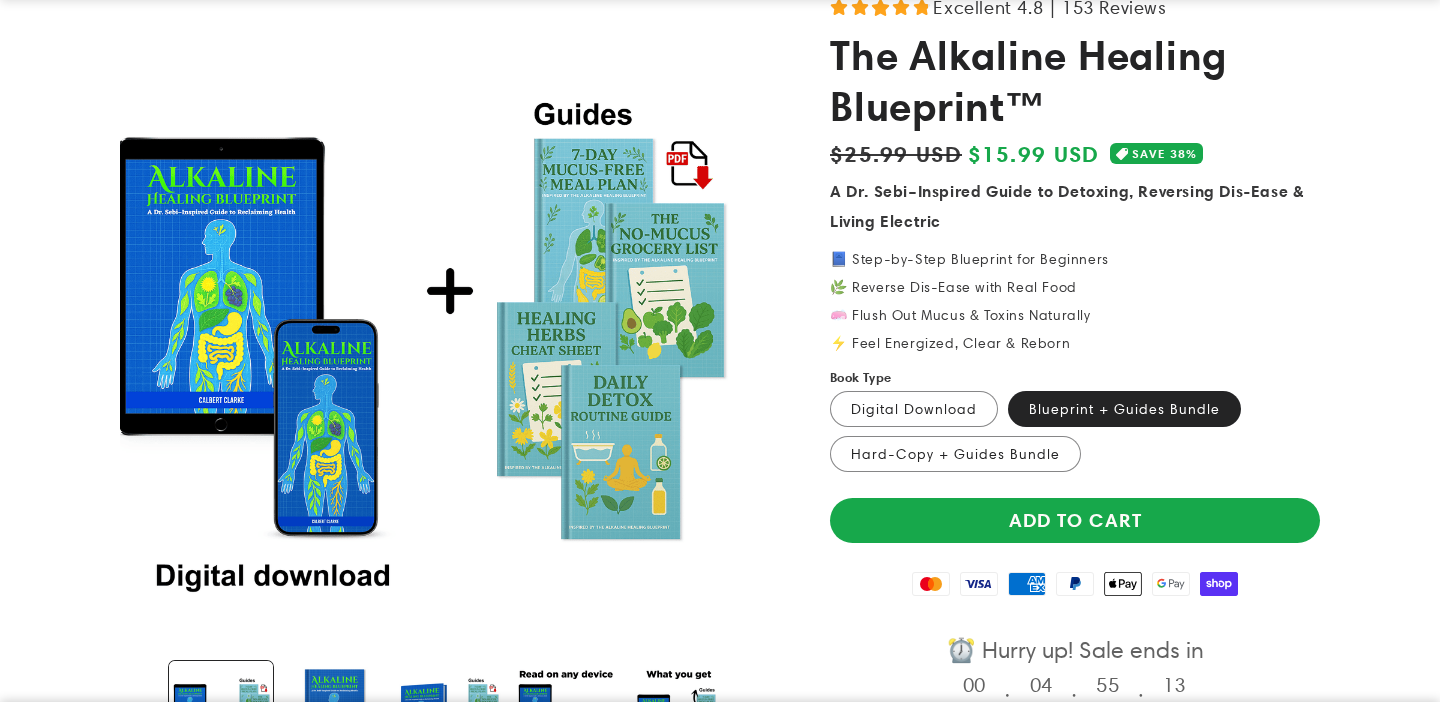 scroll, scrollTop: 0, scrollLeft: 0, axis: both 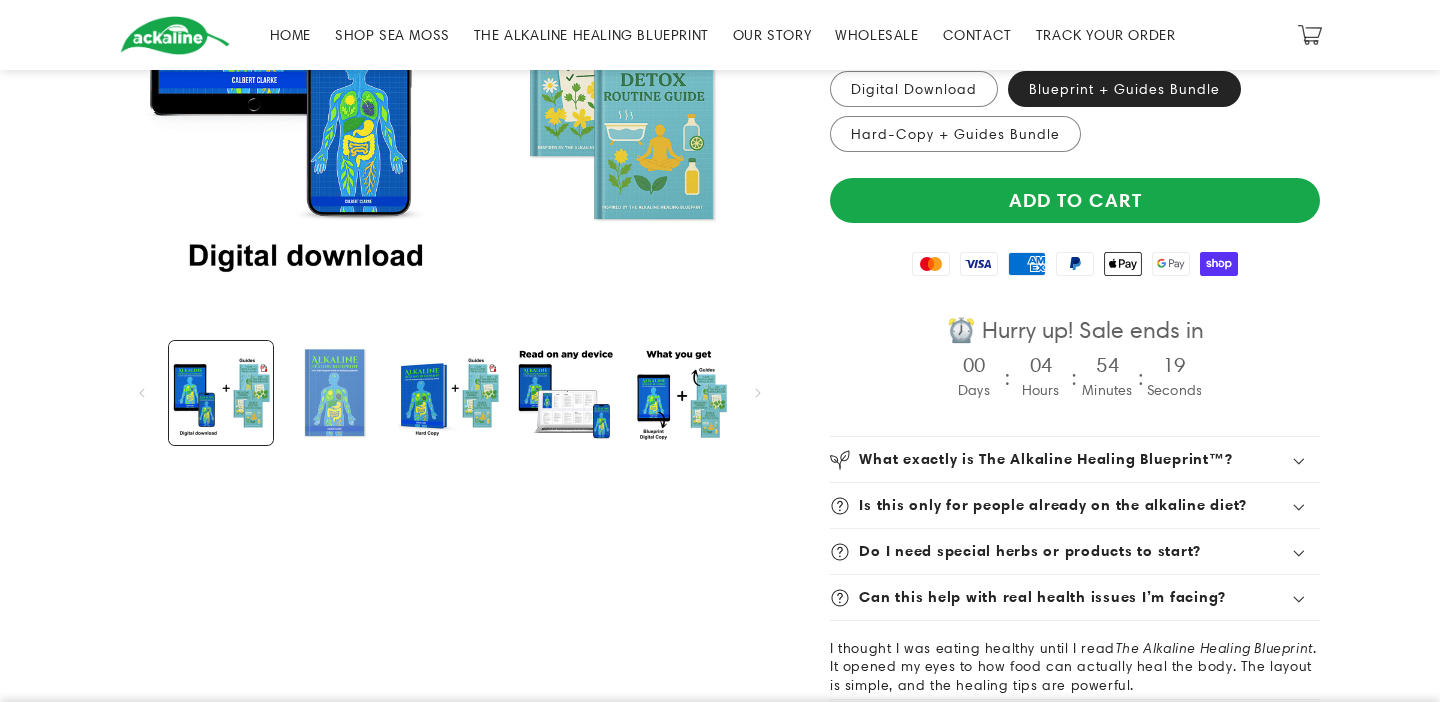 click at bounding box center [335, 393] 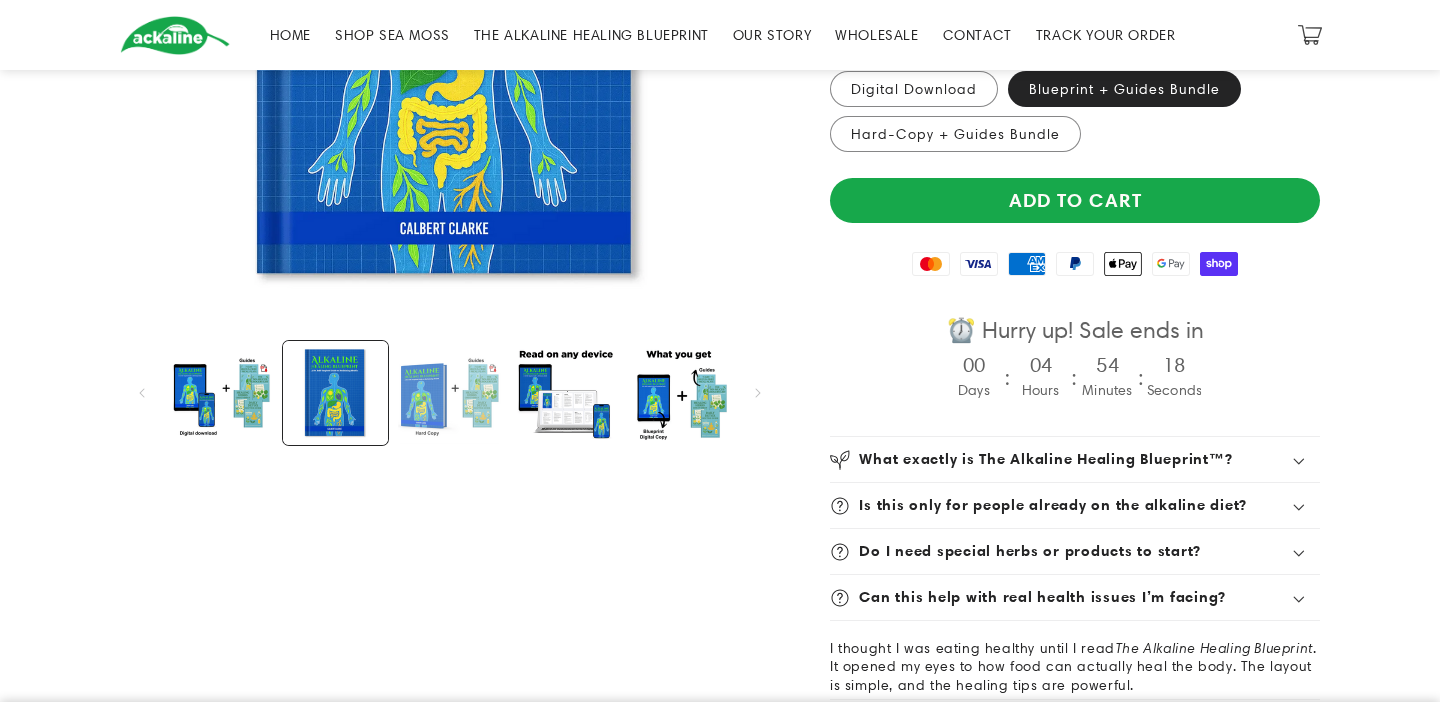 click at bounding box center (450, 393) 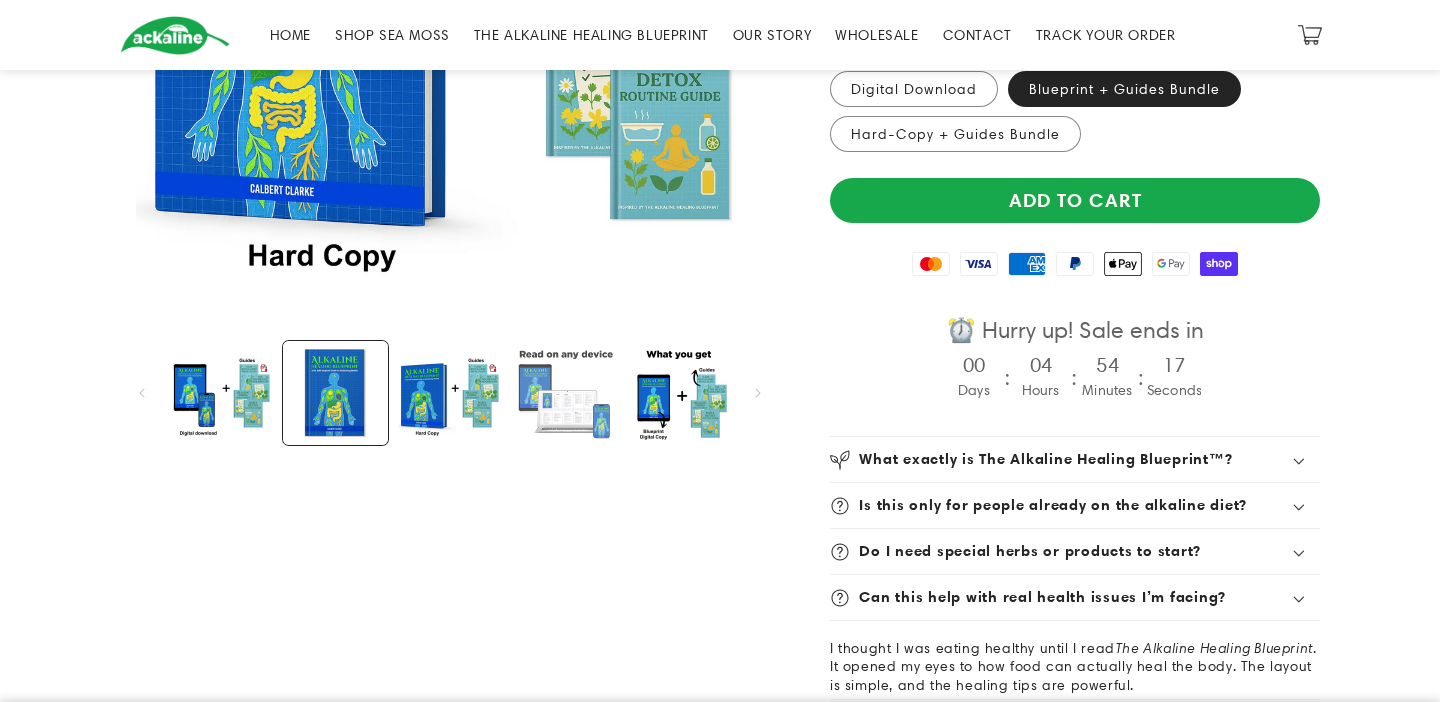 click at bounding box center (564, 393) 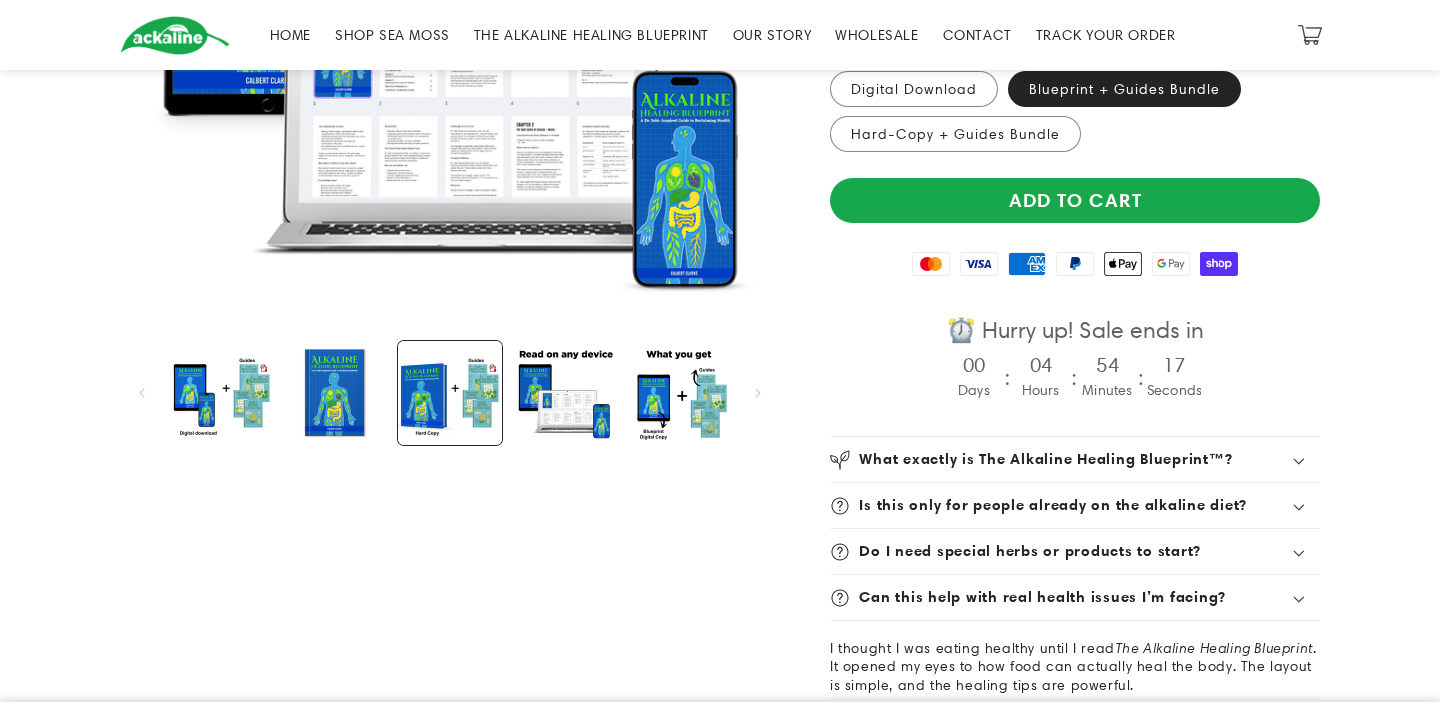 scroll, scrollTop: 0, scrollLeft: 2100, axis: horizontal 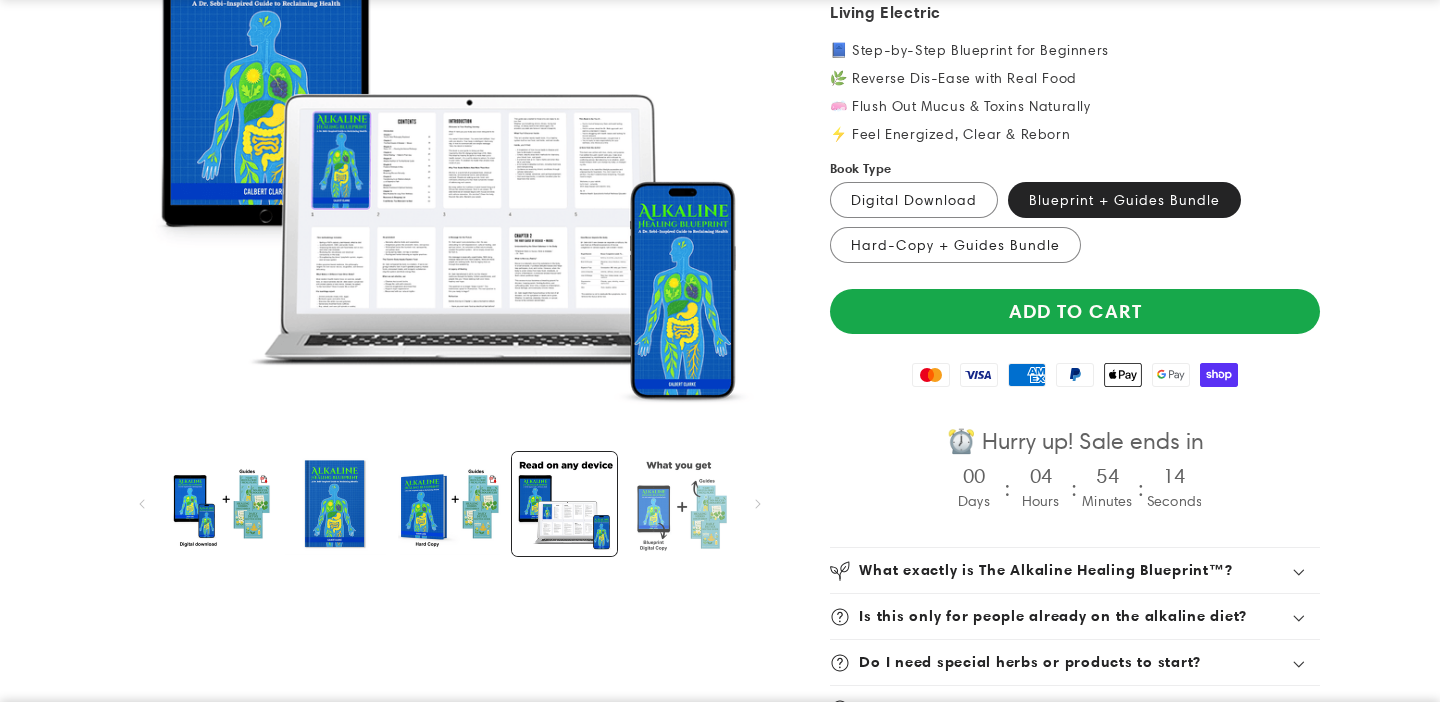 click at bounding box center [679, 504] 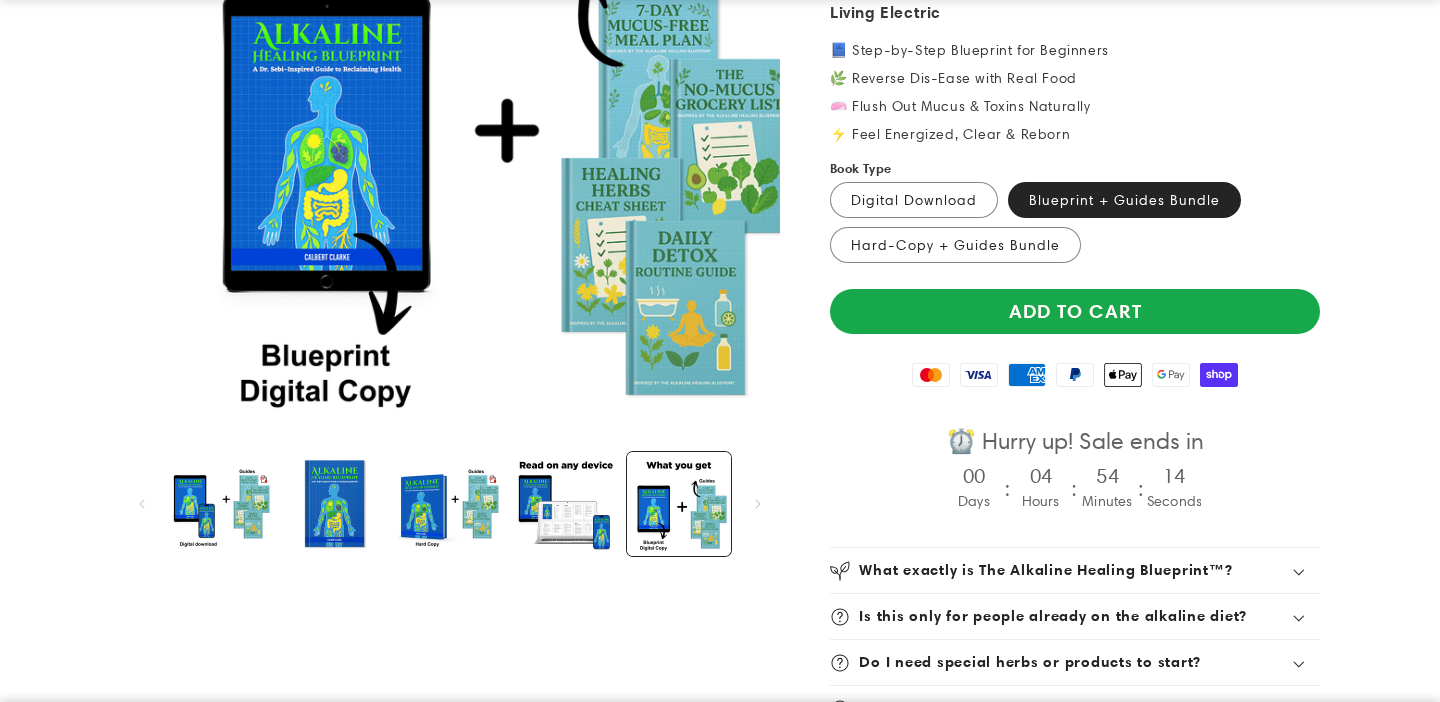 scroll, scrollTop: 0, scrollLeft: 2800, axis: horizontal 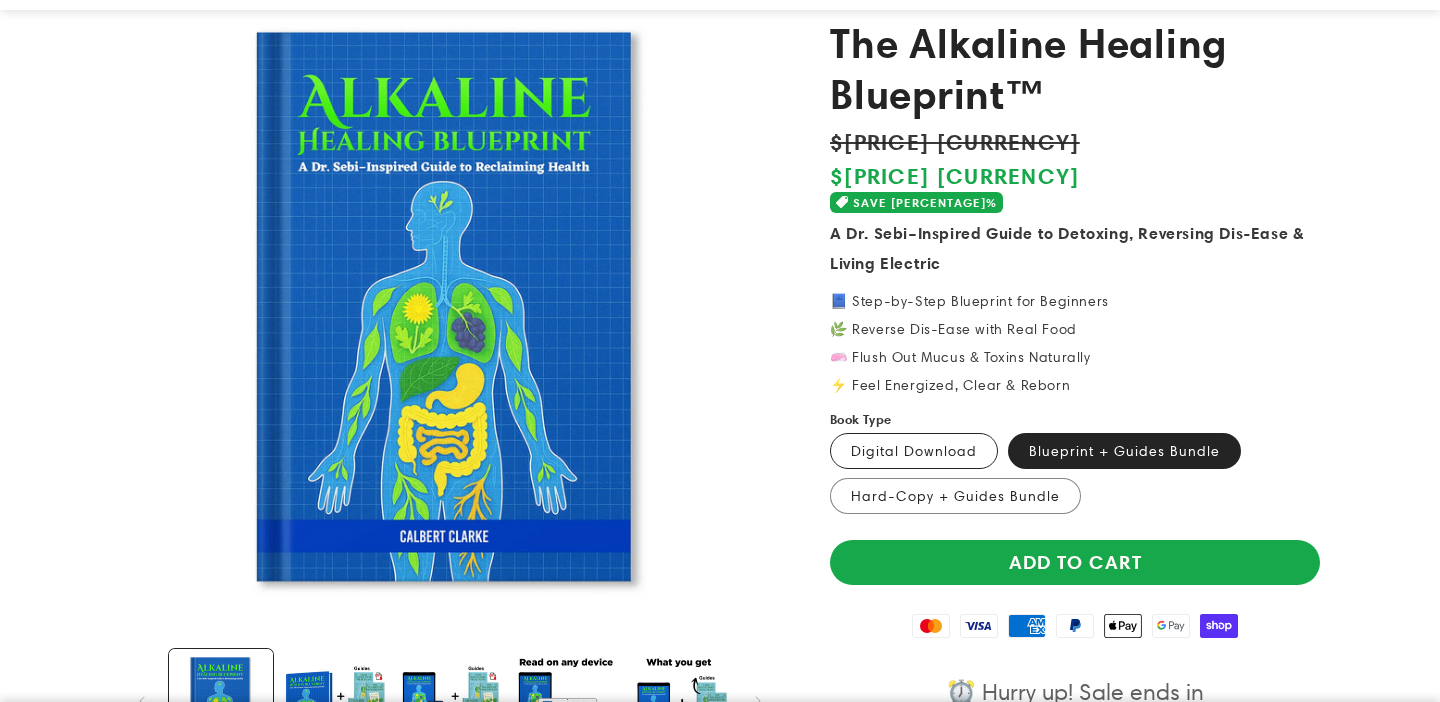 click on "Digital Download Variant sold out or unavailable" at bounding box center [914, 451] 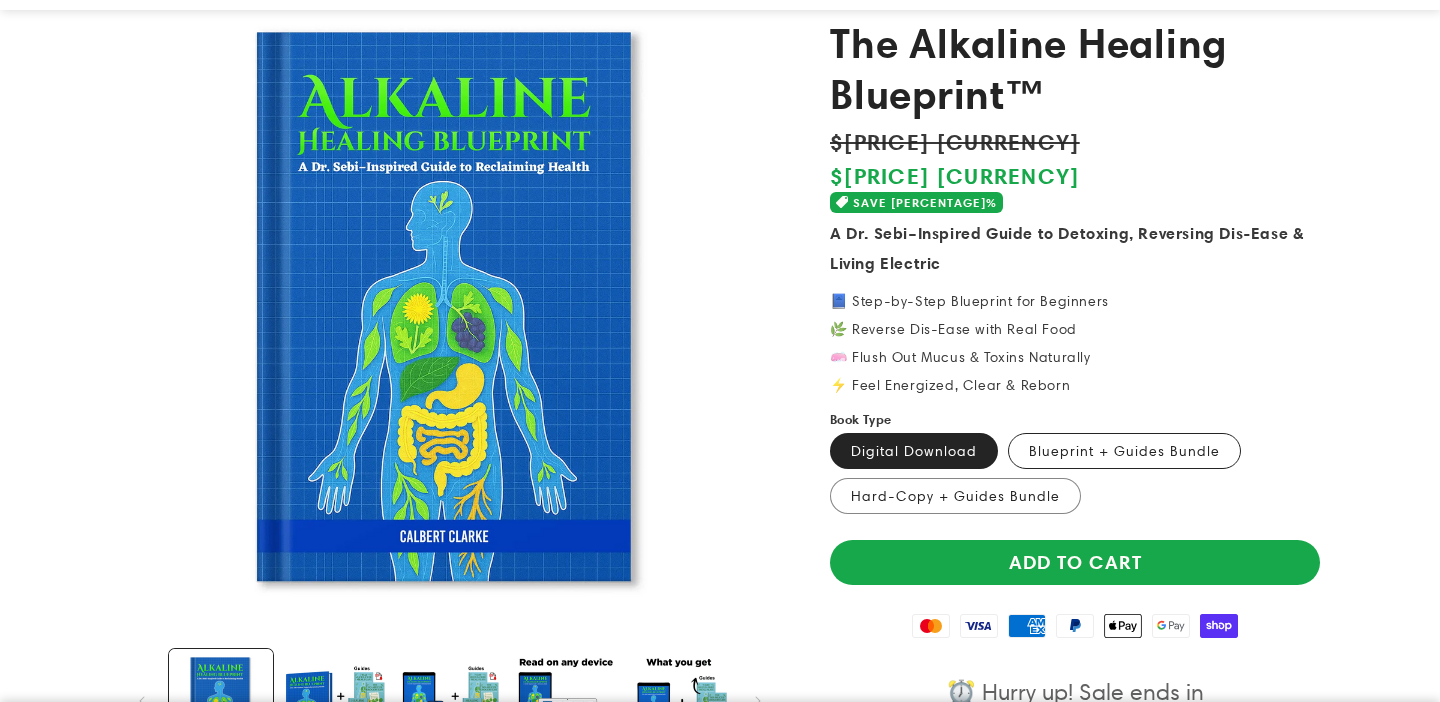 click on "Blueprint + Guides Bundle Variant sold out or unavailable" at bounding box center (1124, 451) 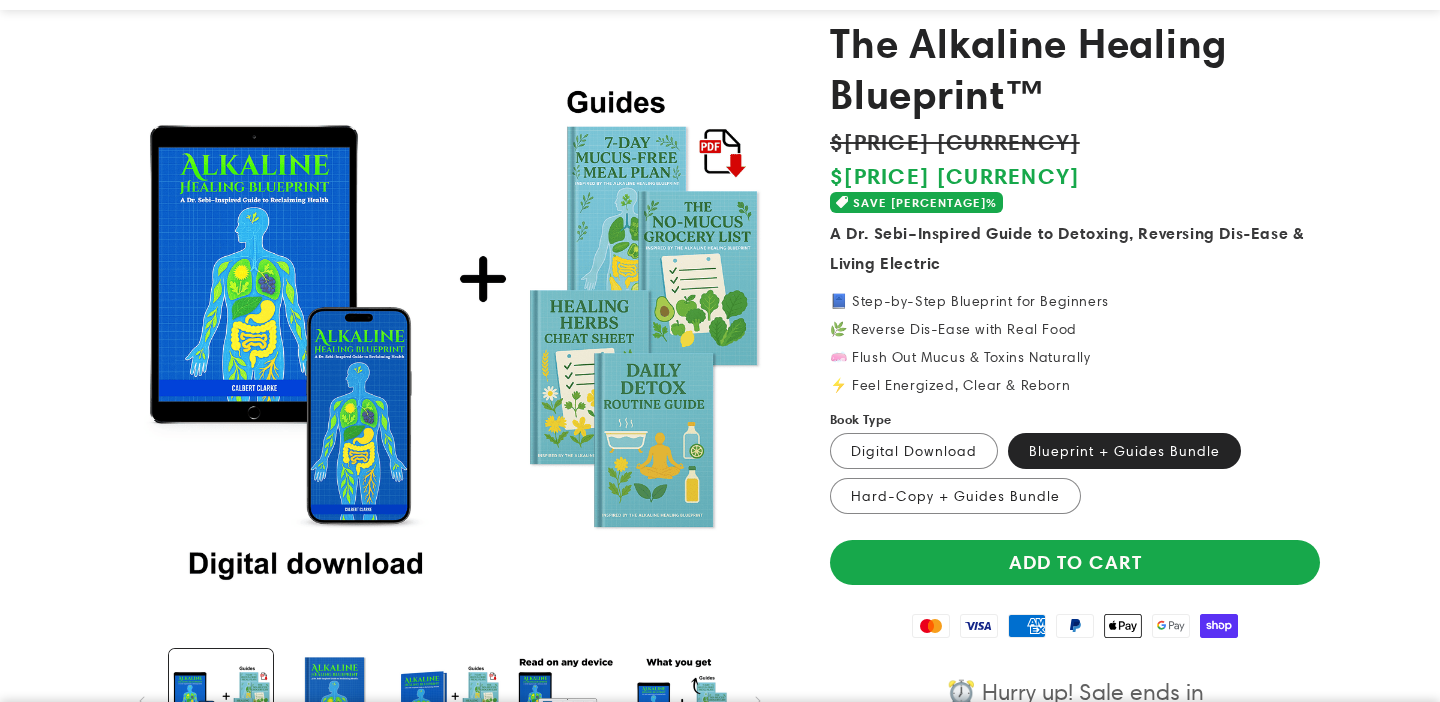 scroll, scrollTop: 0, scrollLeft: 0, axis: both 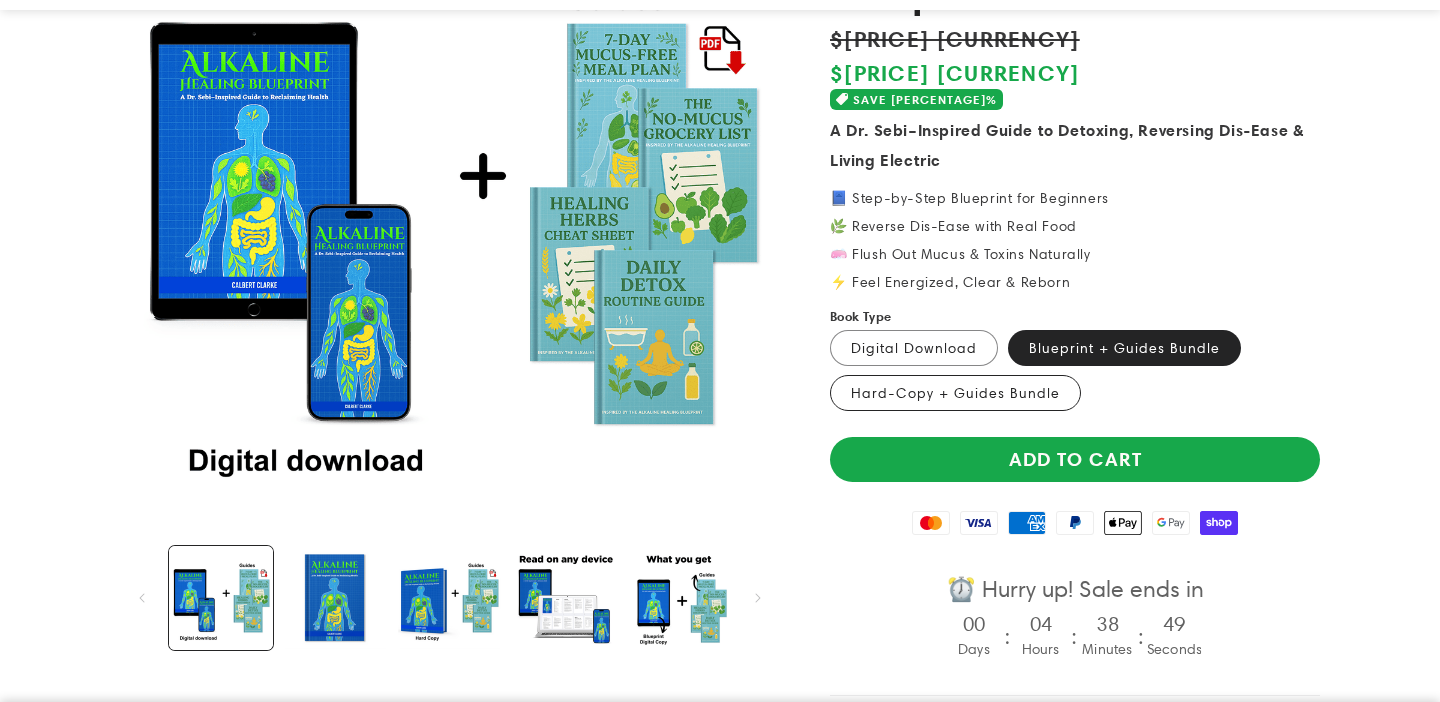 click on "Hard-Copy + Guides Bundle Variant sold out or unavailable" at bounding box center [955, 393] 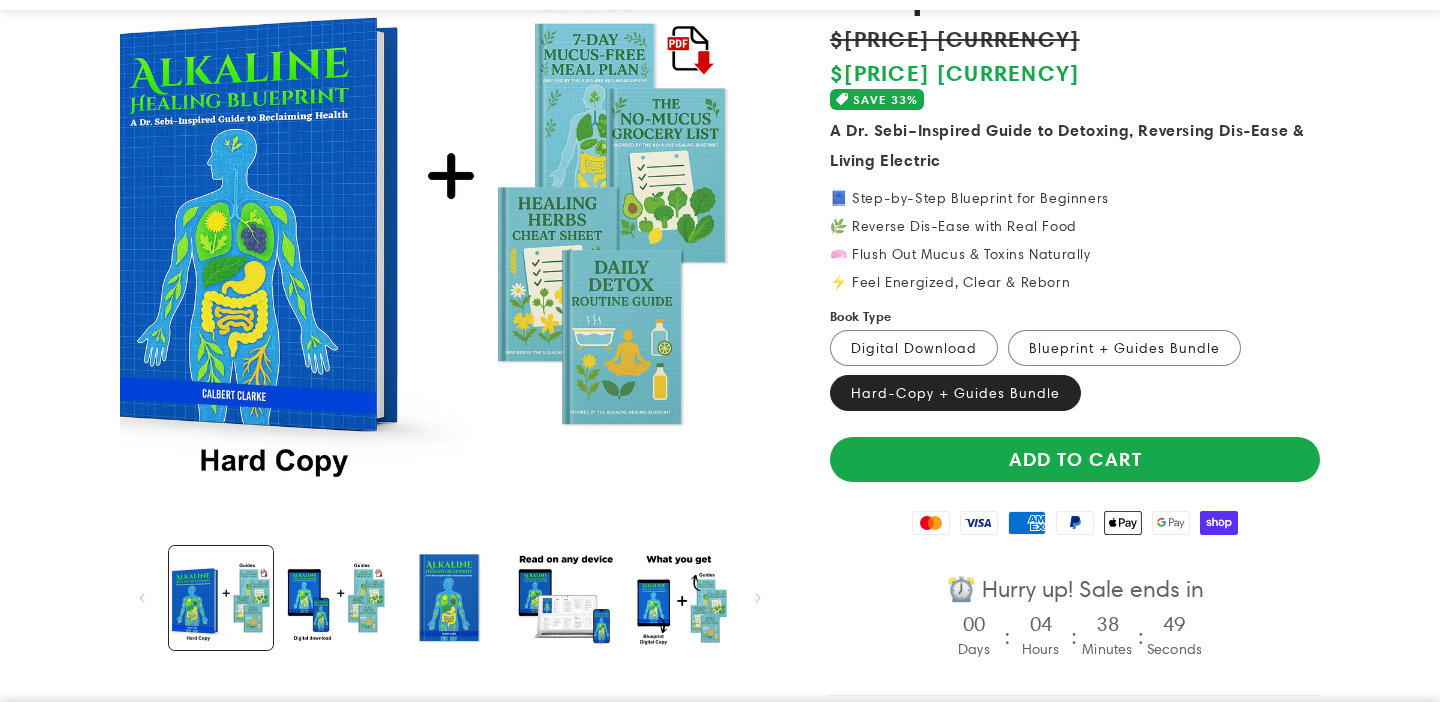 scroll, scrollTop: 0, scrollLeft: 0, axis: both 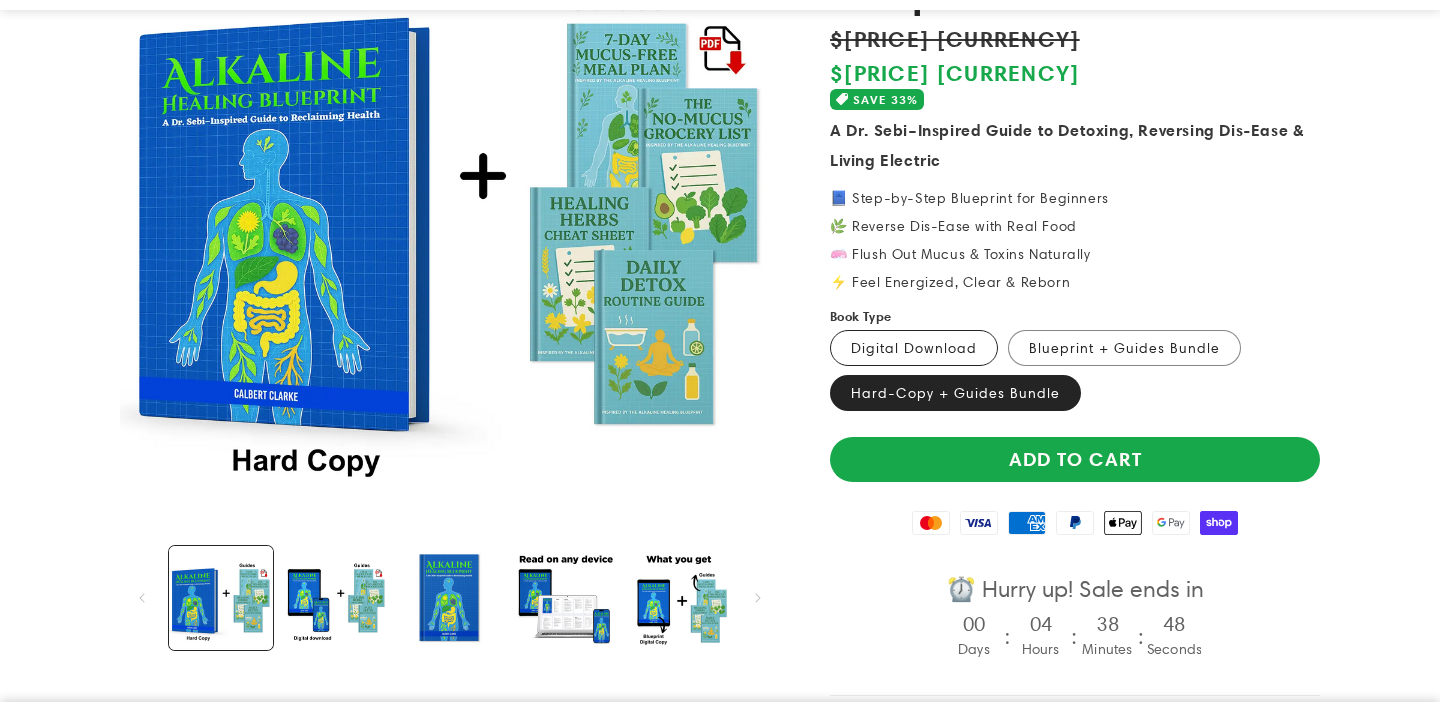 click on "Digital Download Variant sold out or unavailable" at bounding box center (914, 348) 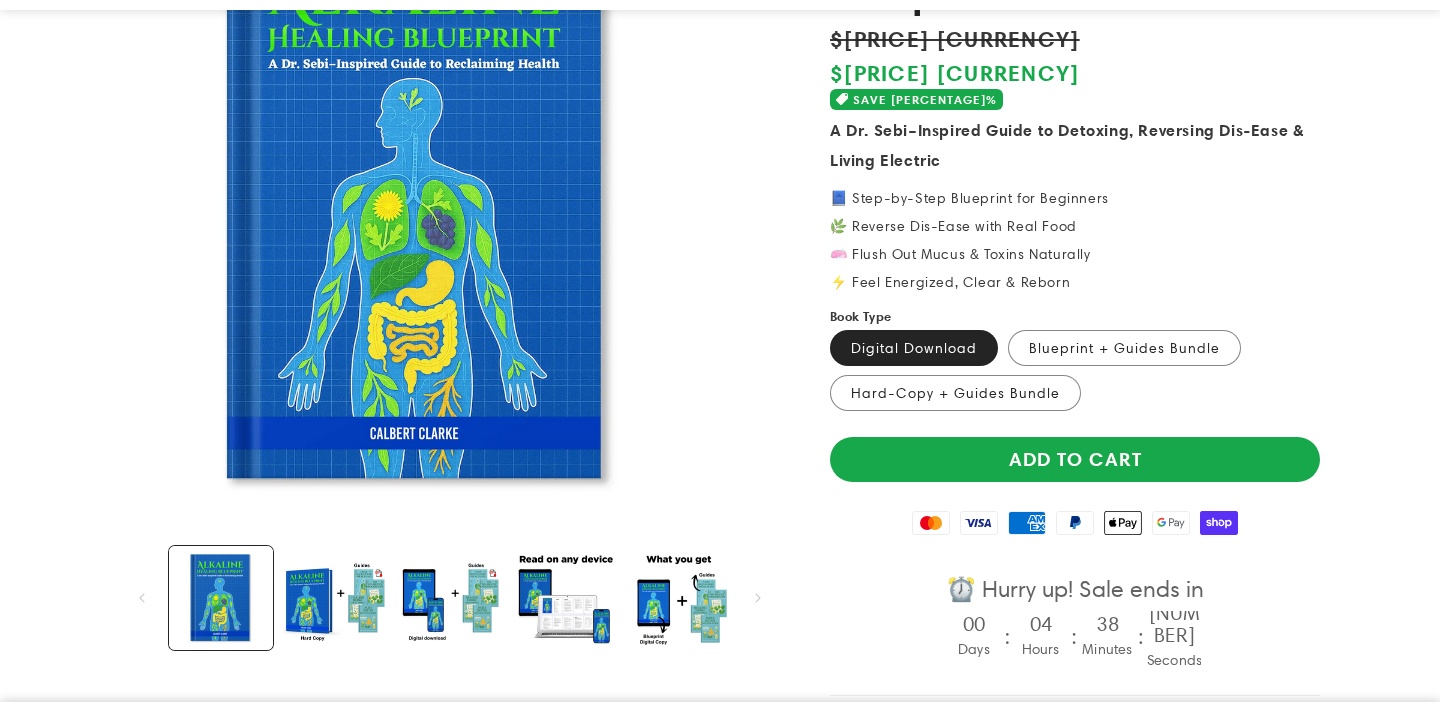 scroll, scrollTop: 0, scrollLeft: 0, axis: both 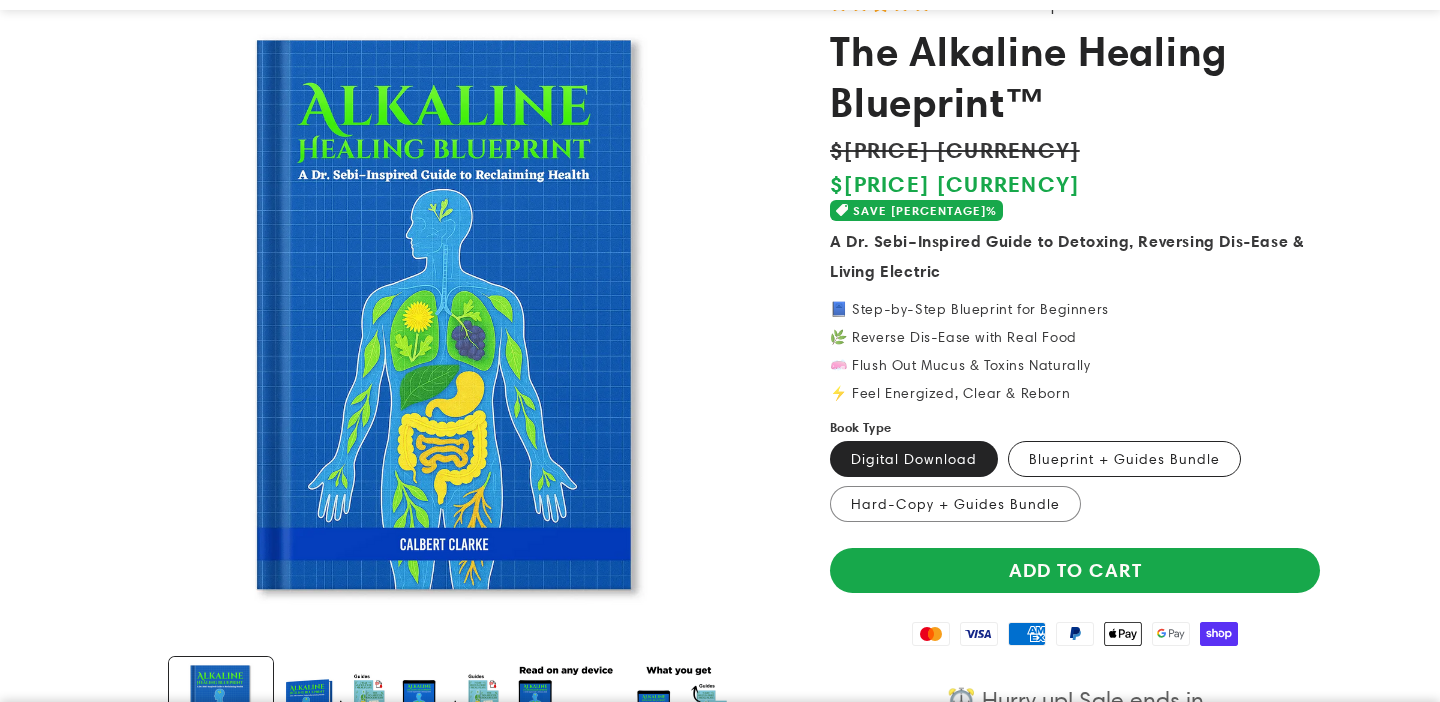 click on "Blueprint + Guides Bundle Variant sold out or unavailable" at bounding box center [1124, 459] 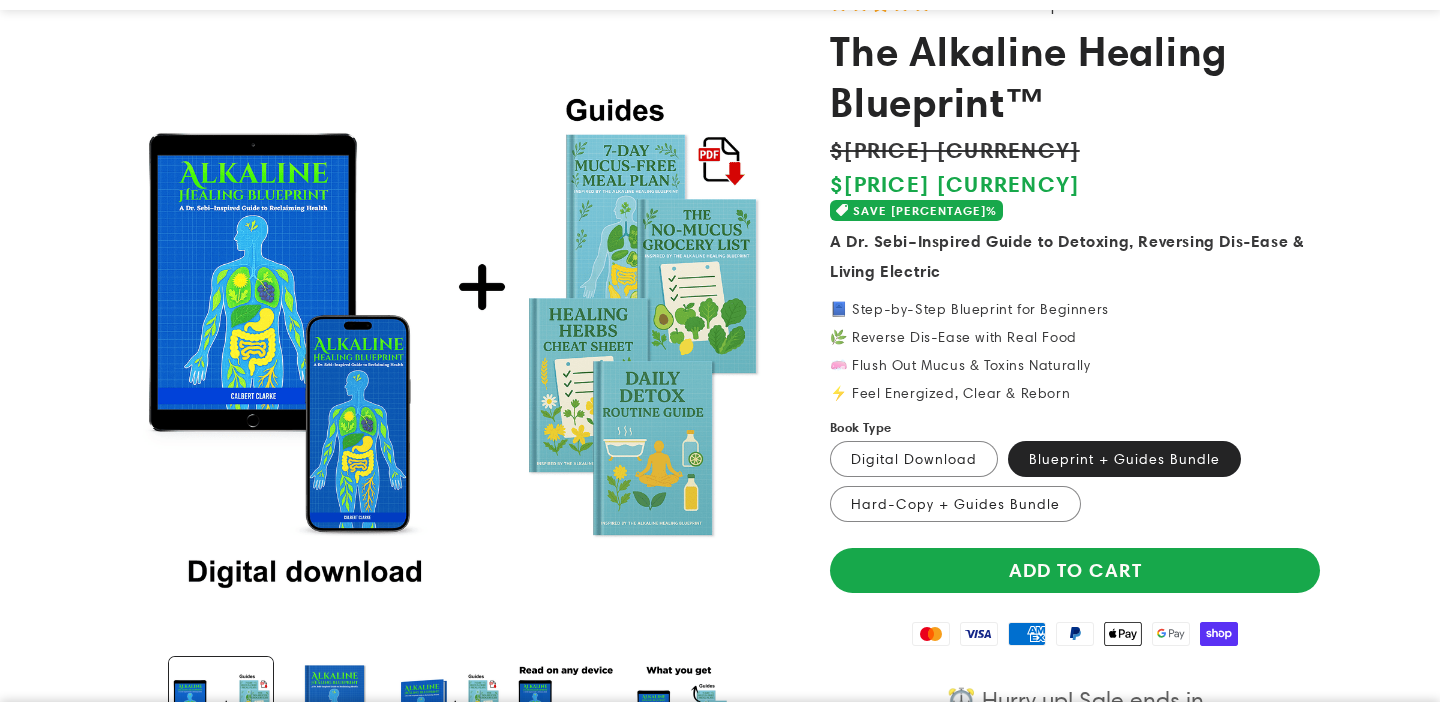 scroll, scrollTop: 0, scrollLeft: 0, axis: both 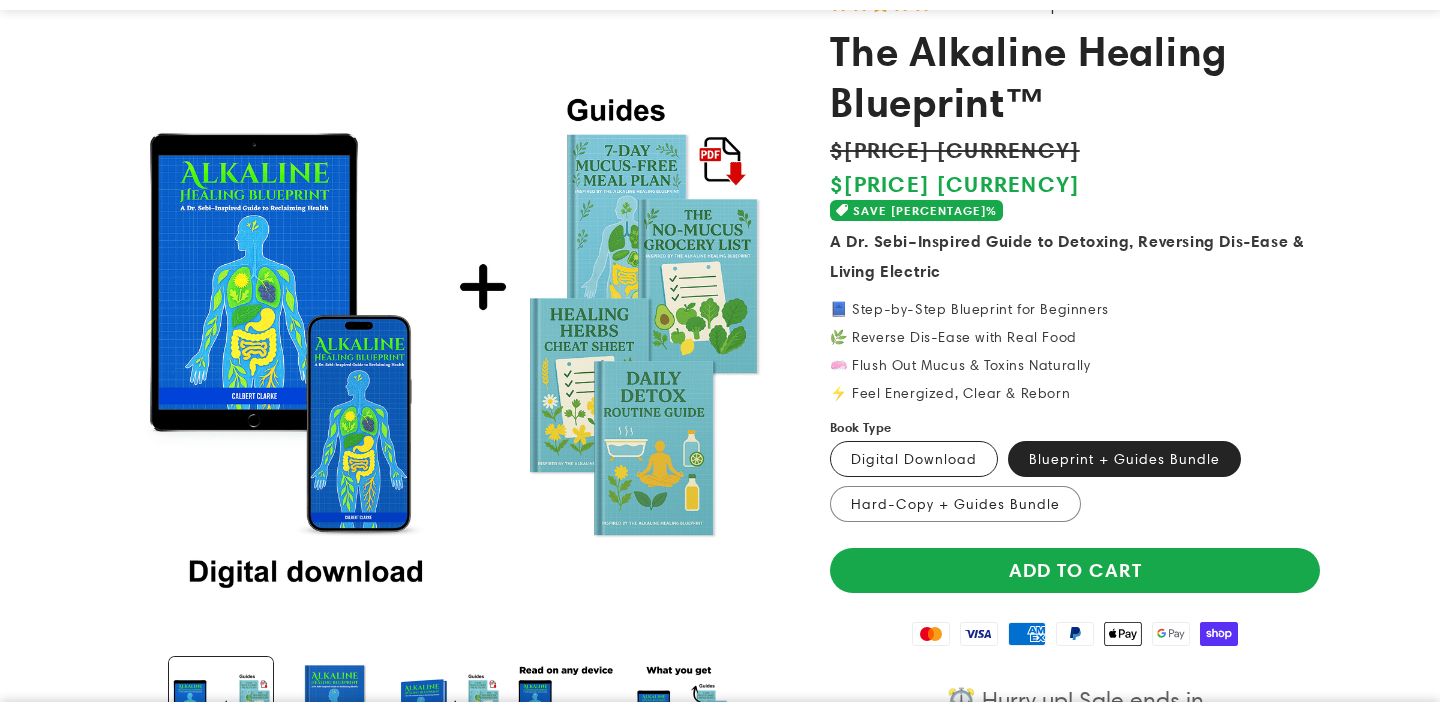 click on "Digital Download Variant sold out or unavailable" at bounding box center [914, 459] 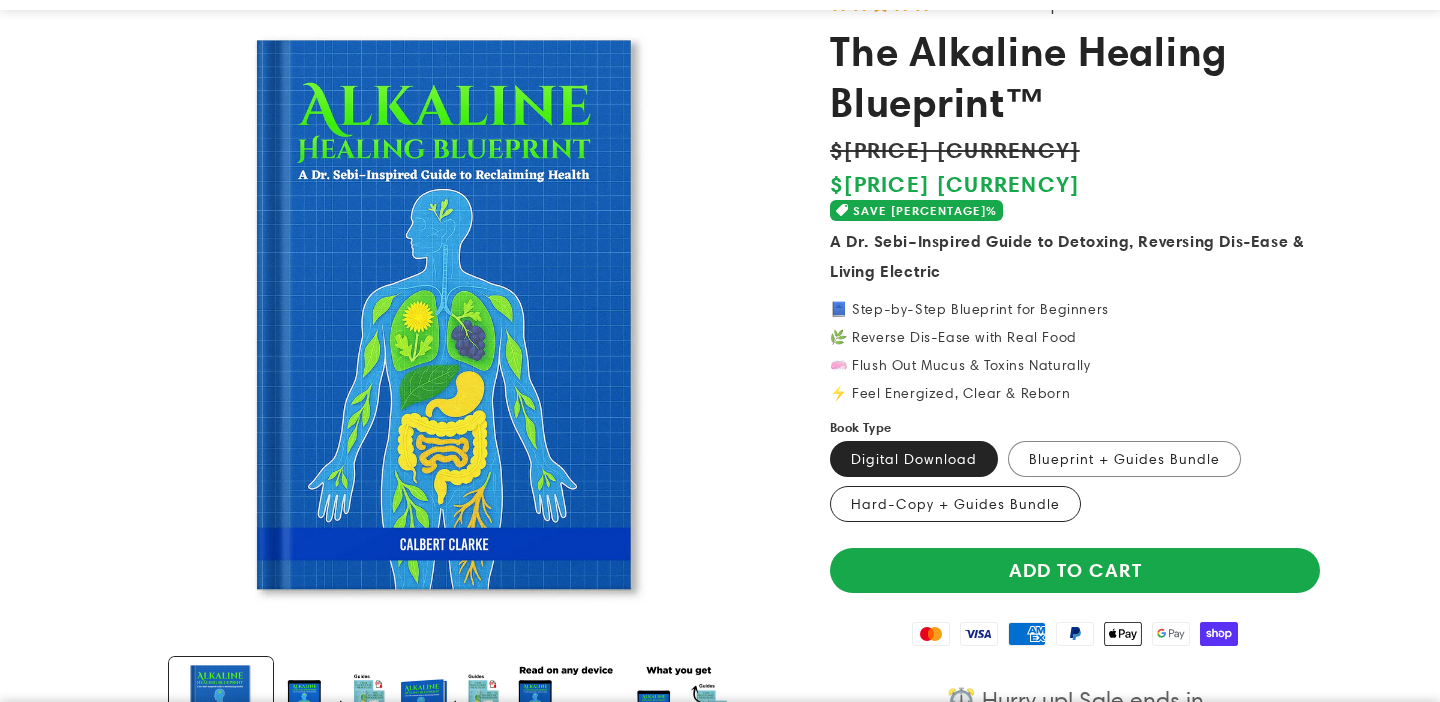scroll, scrollTop: 0, scrollLeft: 0, axis: both 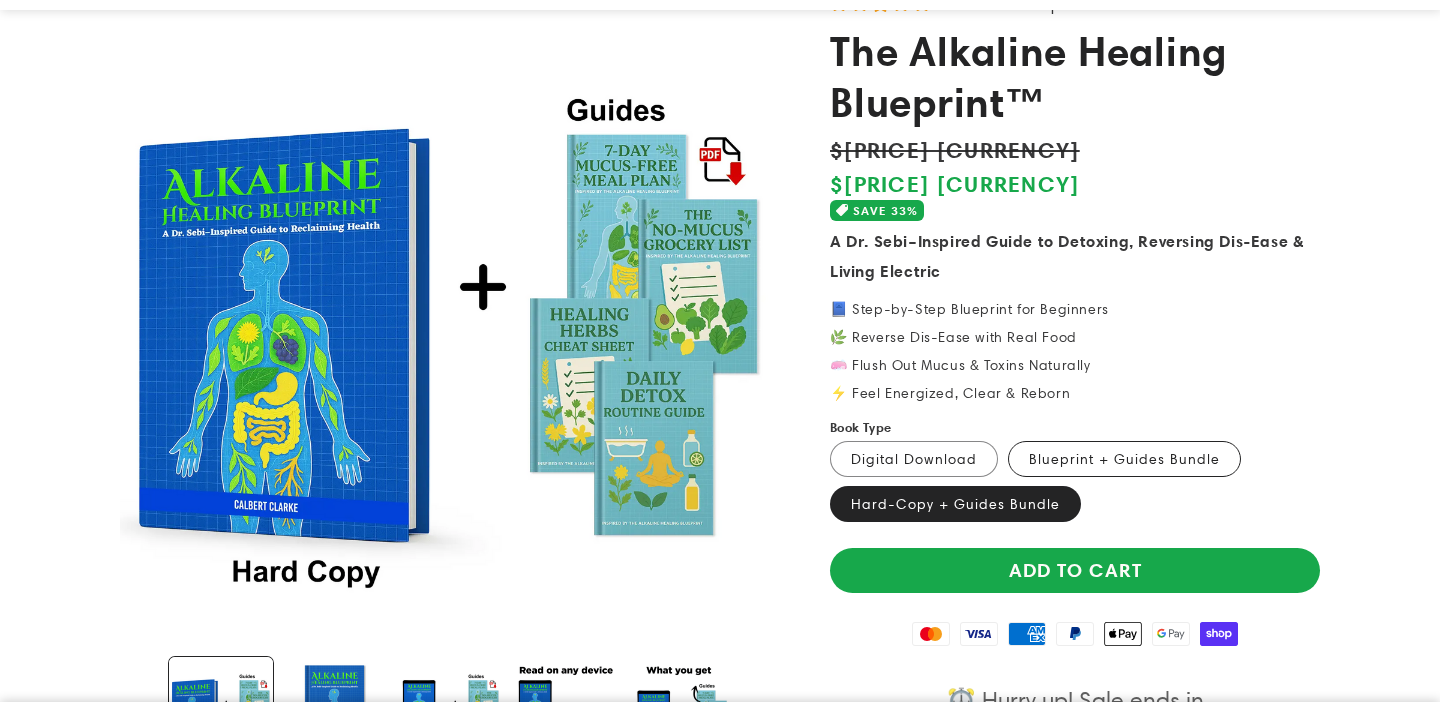 click on "Blueprint + Guides Bundle Variant sold out or unavailable" at bounding box center [1124, 459] 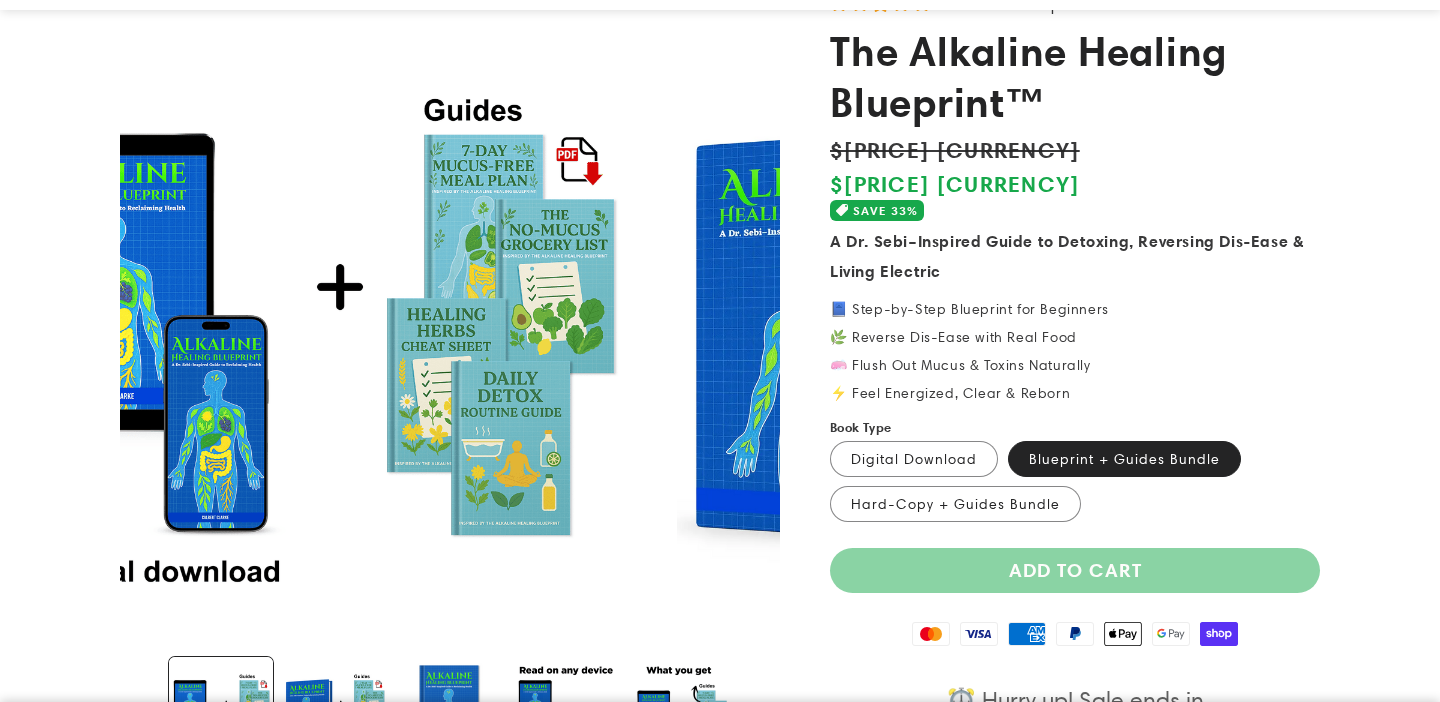 scroll, scrollTop: 0, scrollLeft: 0, axis: both 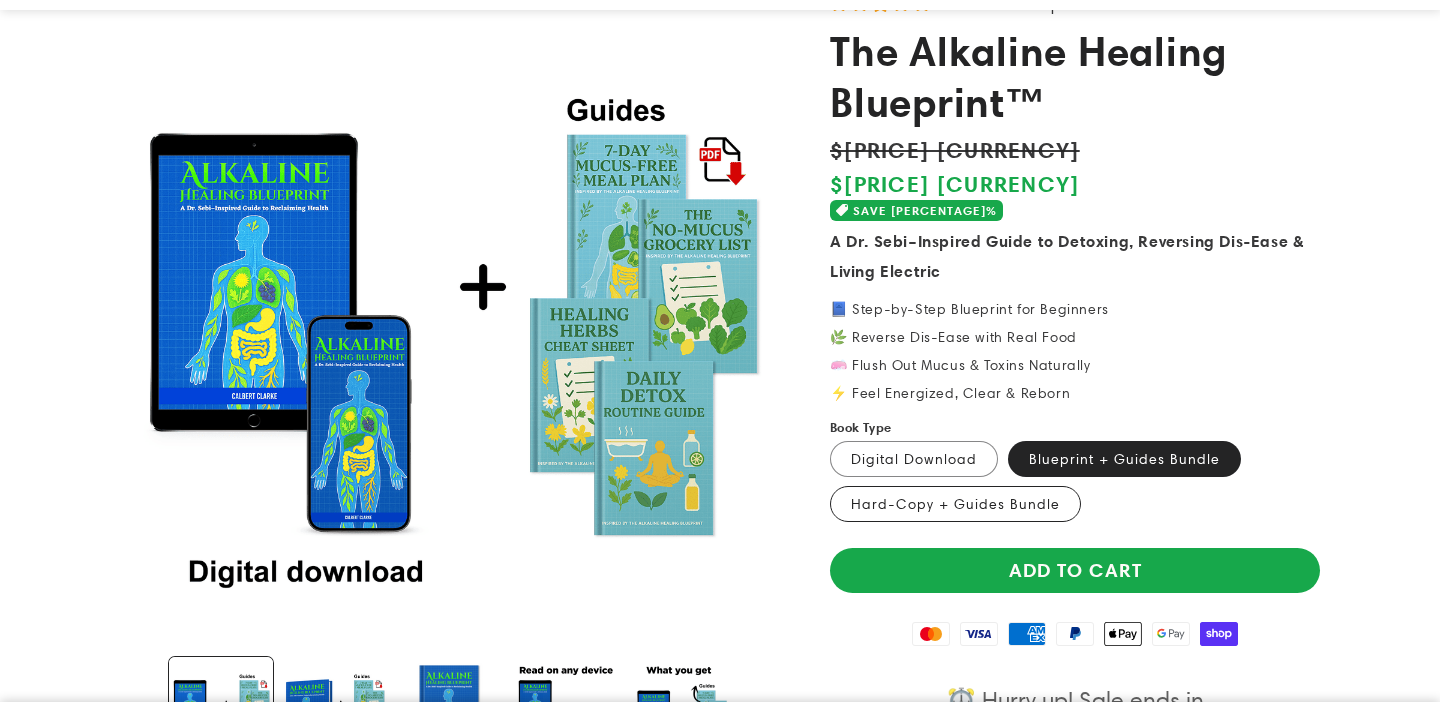 click on "Hard-Copy + Guides Bundle Variant sold out or unavailable" at bounding box center (955, 504) 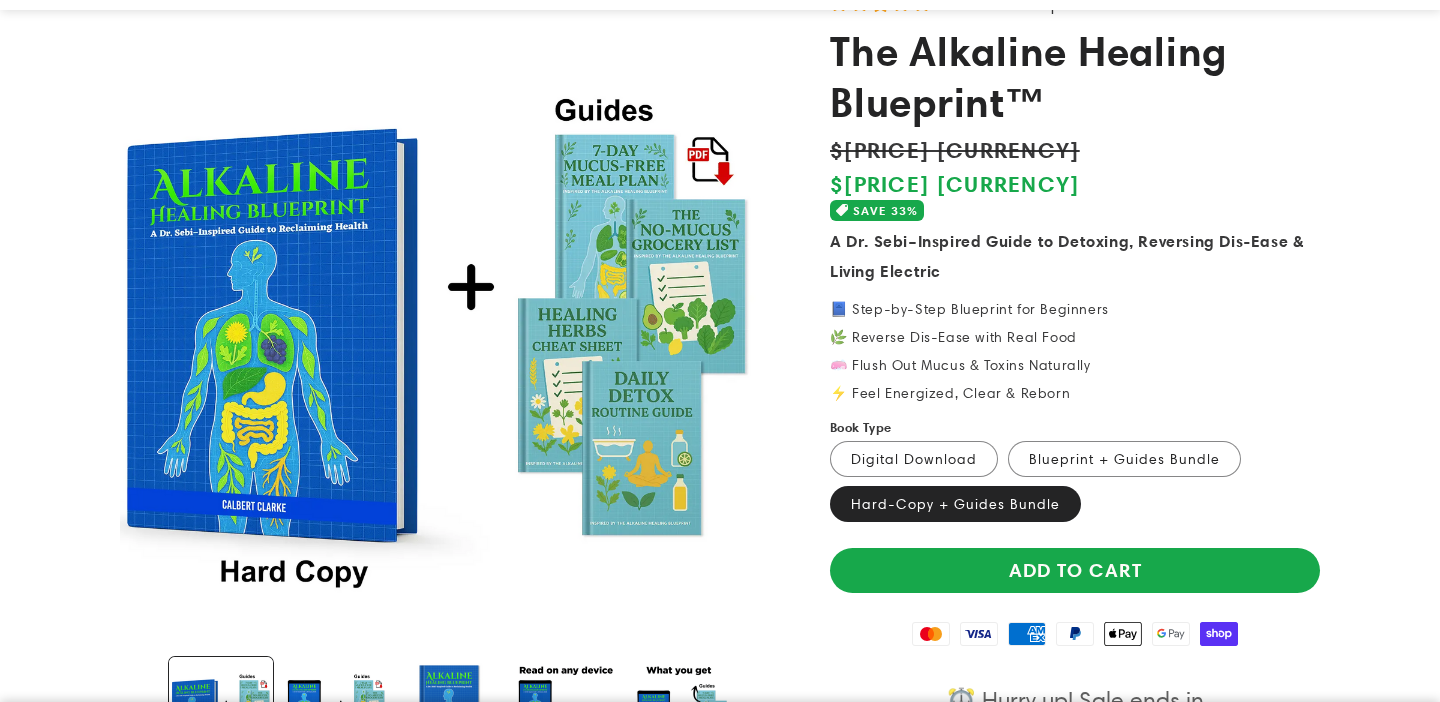 scroll, scrollTop: 0, scrollLeft: 0, axis: both 